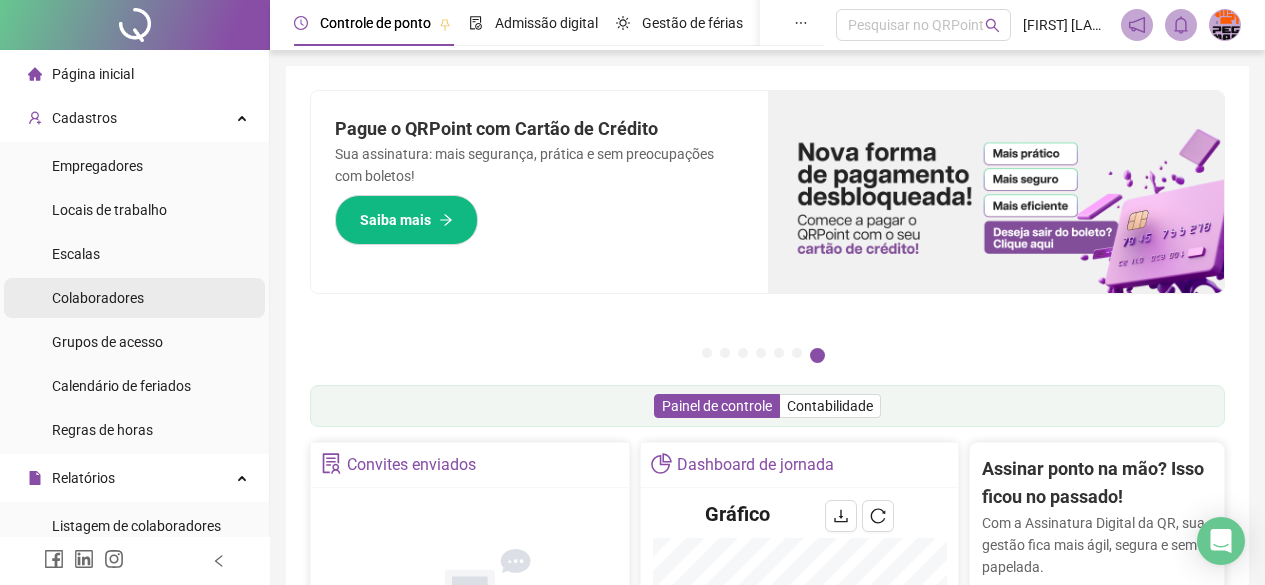 scroll, scrollTop: 390, scrollLeft: 0, axis: vertical 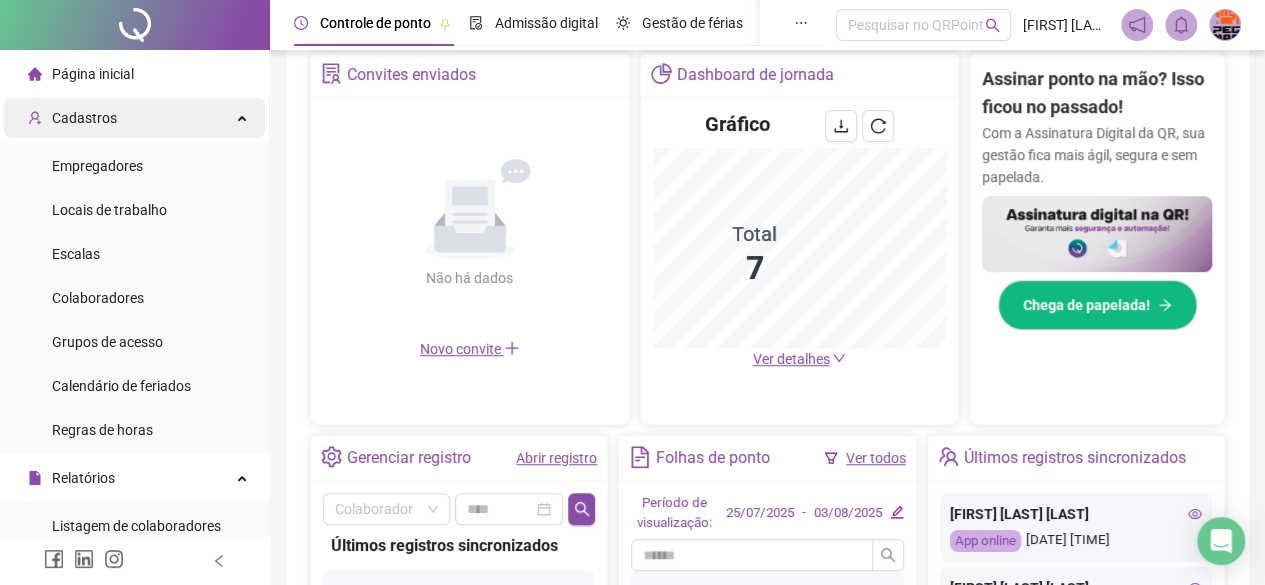 click on "Cadastros" at bounding box center [134, 118] 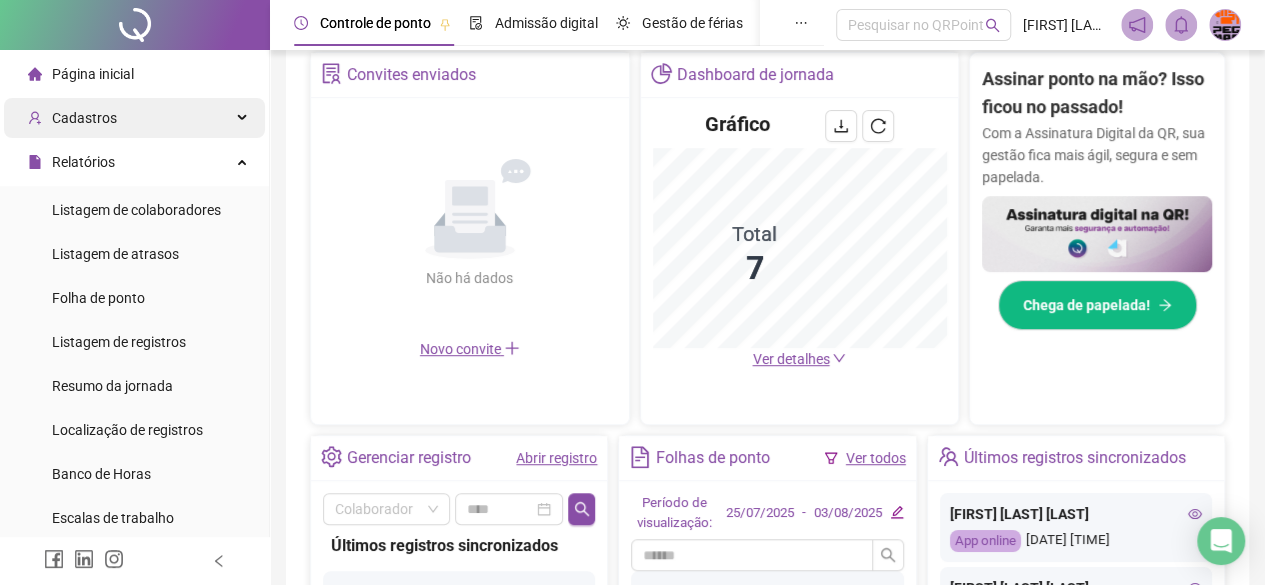 click on "Cadastros" at bounding box center (134, 118) 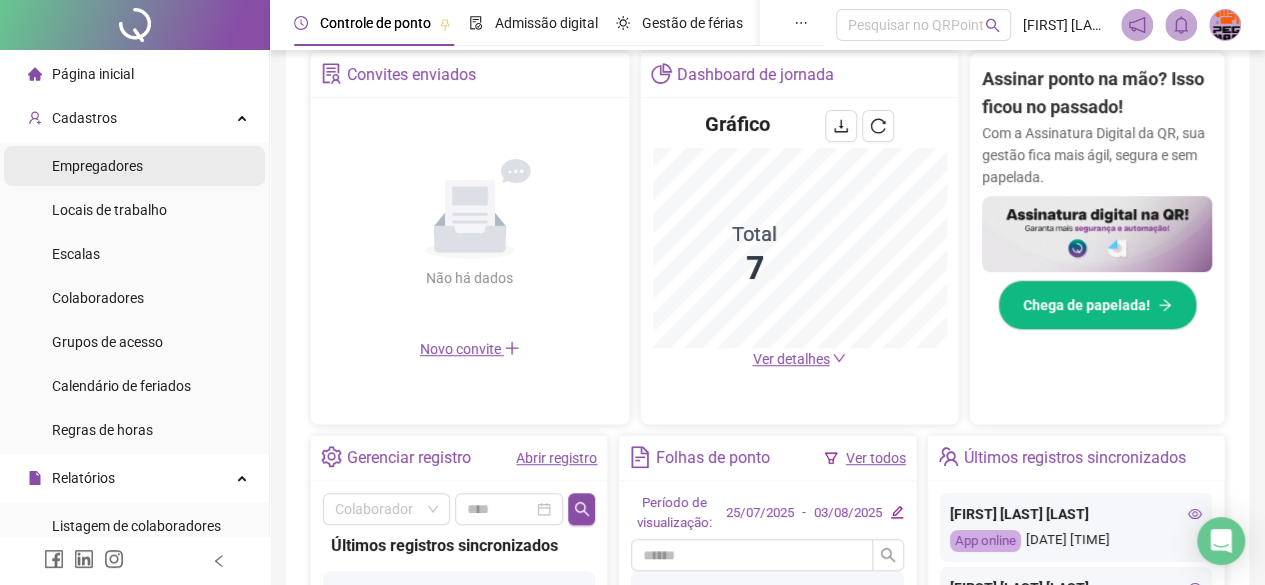 click on "Empregadores" at bounding box center (97, 166) 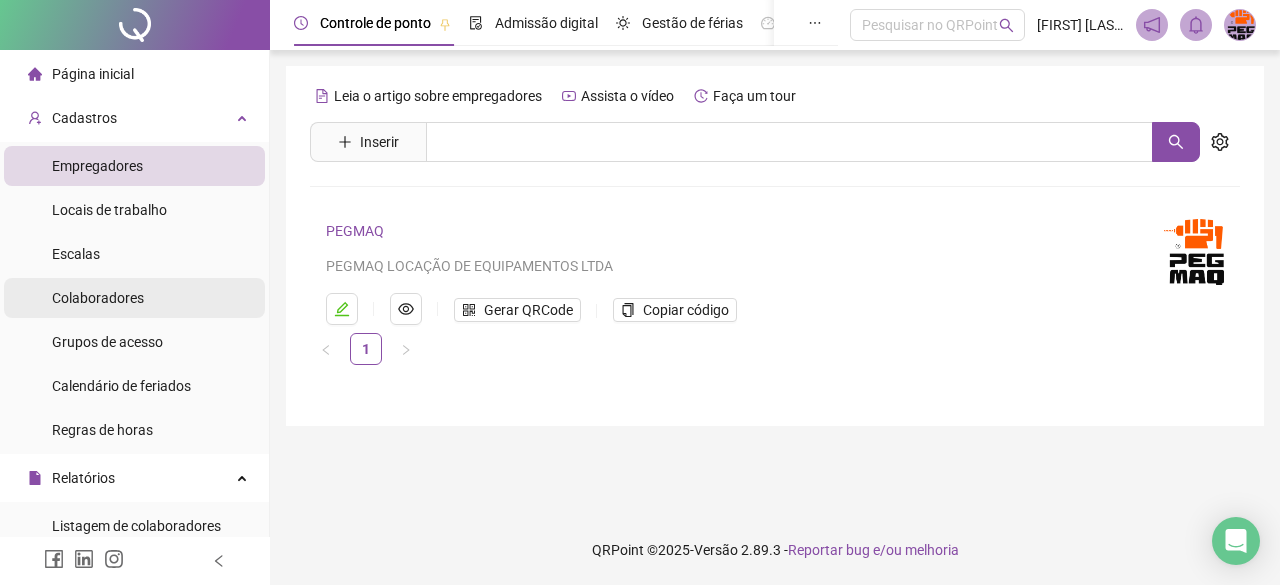 click on "Colaboradores" at bounding box center [98, 298] 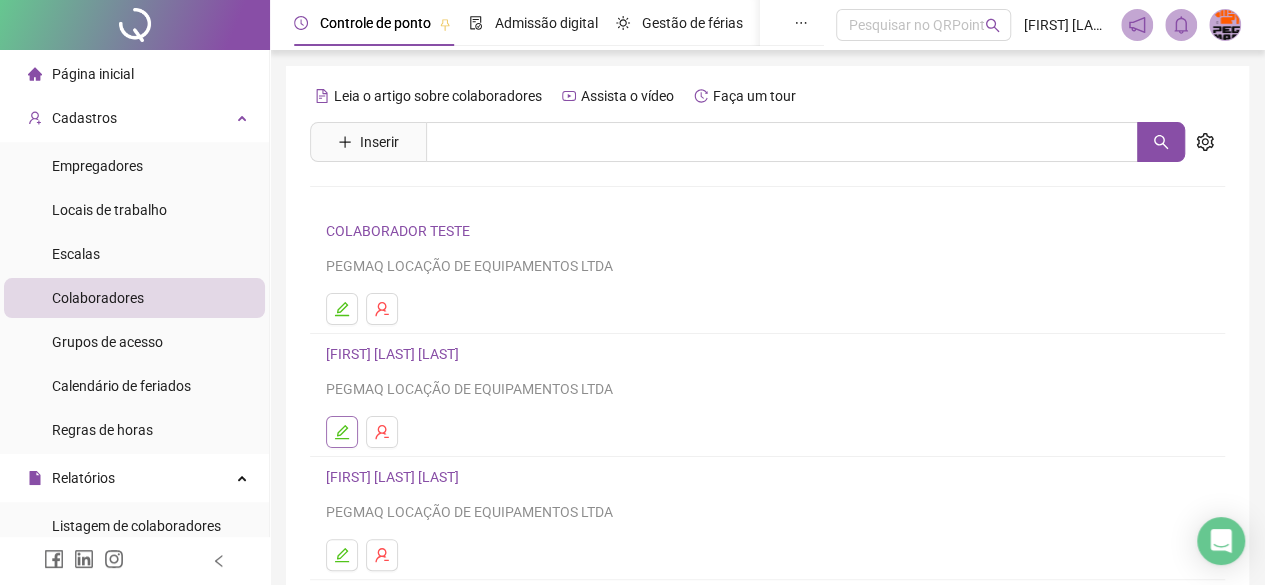 click 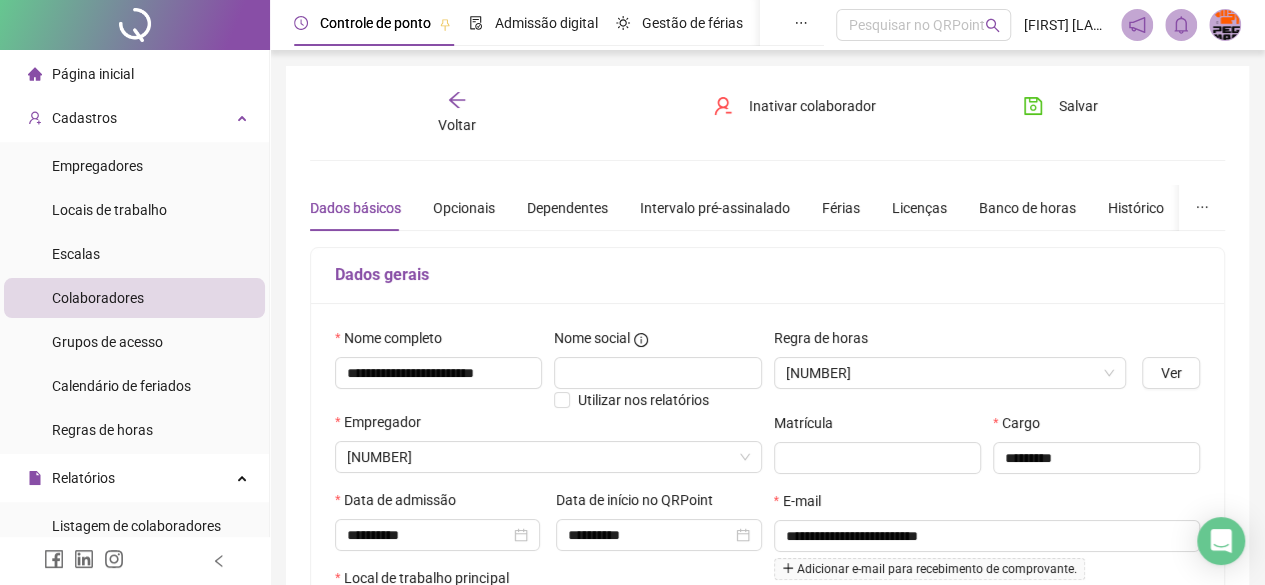 type on "**********" 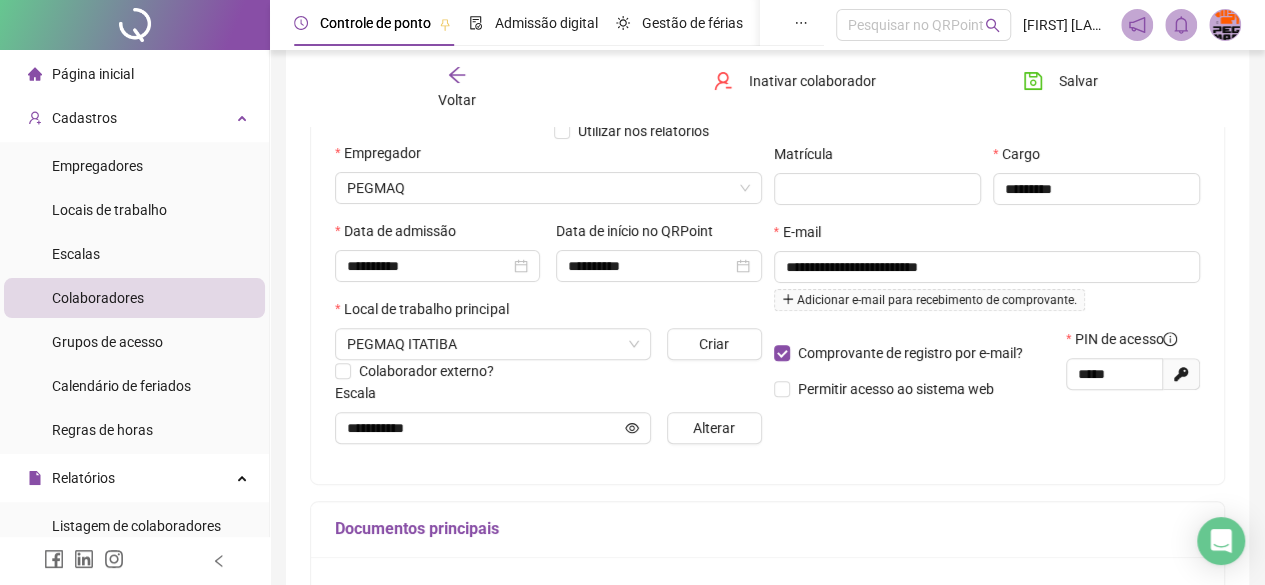 scroll, scrollTop: 254, scrollLeft: 0, axis: vertical 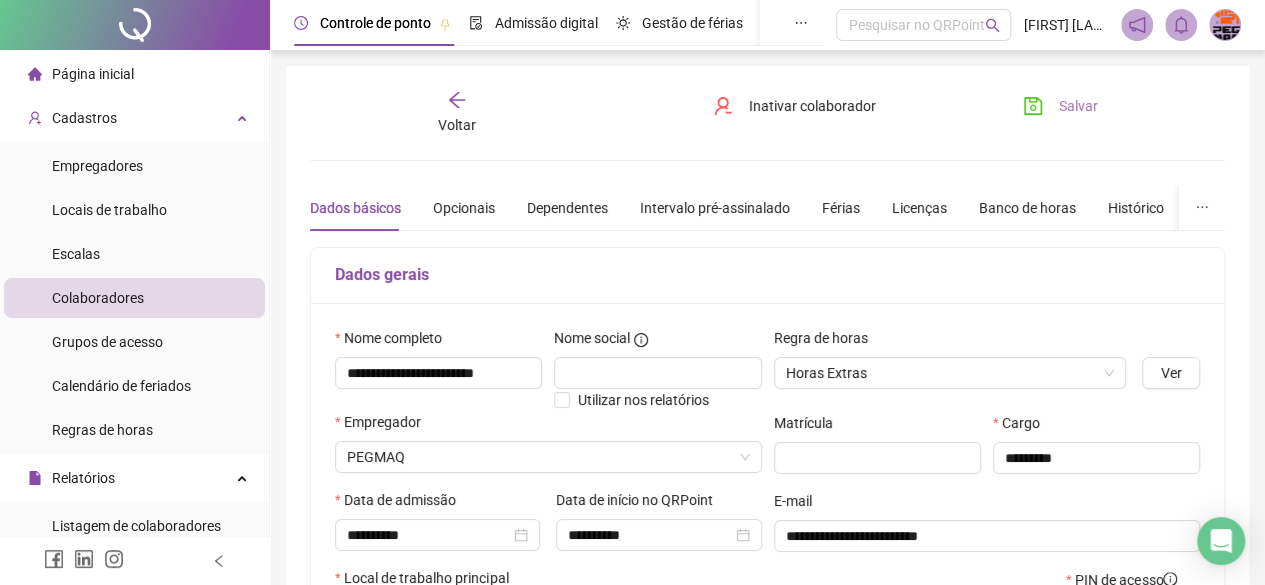click on "Salvar" at bounding box center [1060, 106] 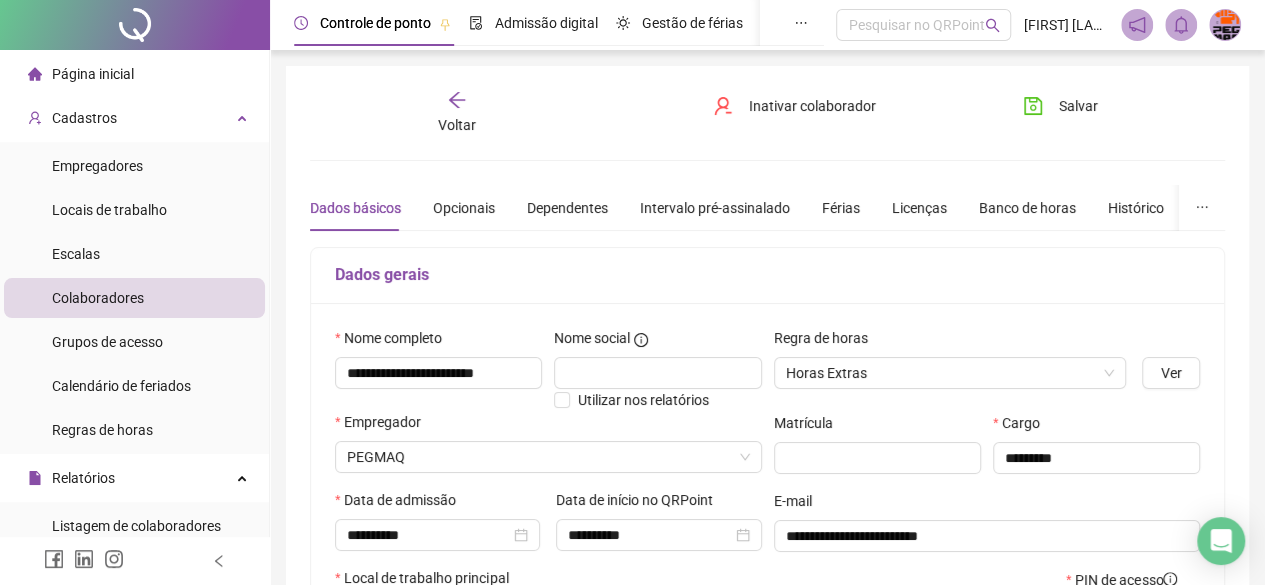 click 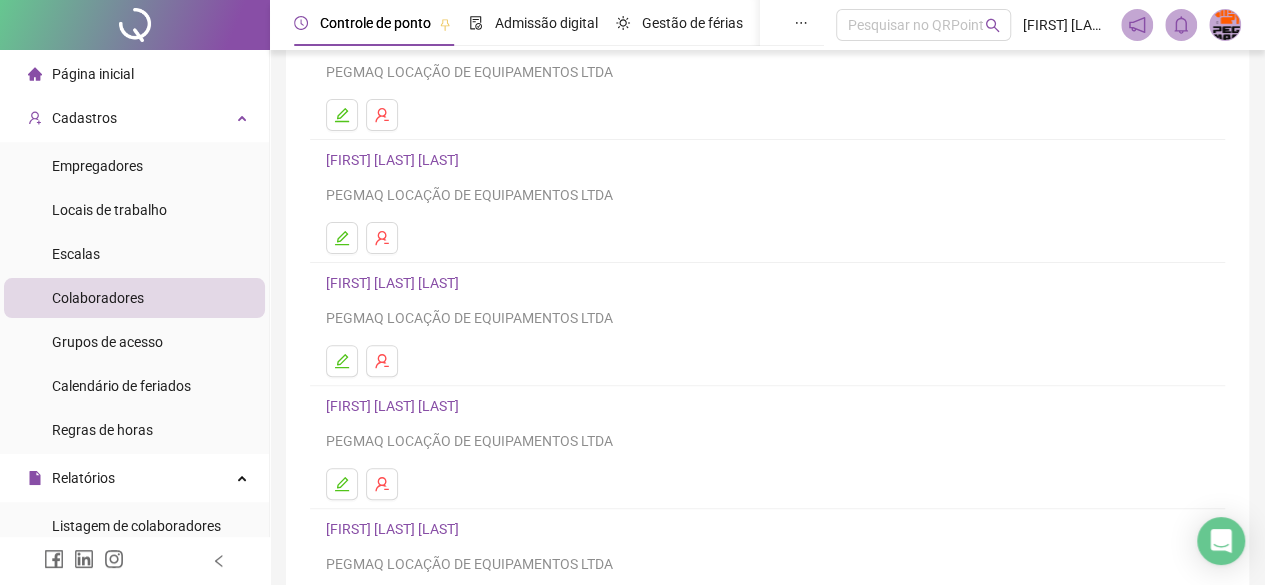 scroll, scrollTop: 300, scrollLeft: 0, axis: vertical 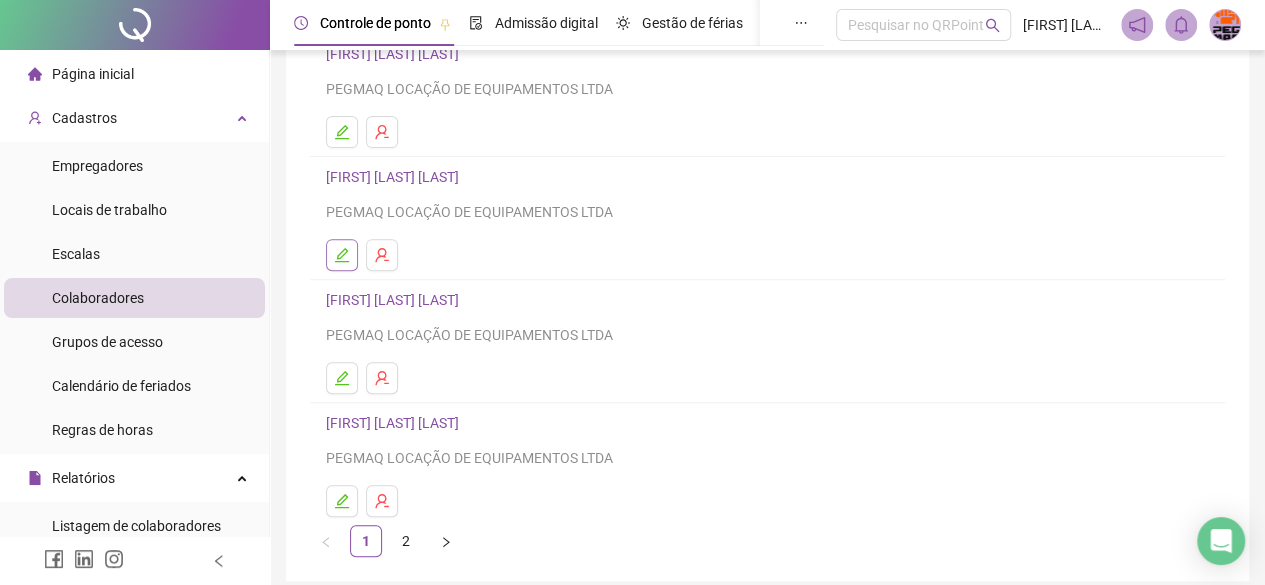 click 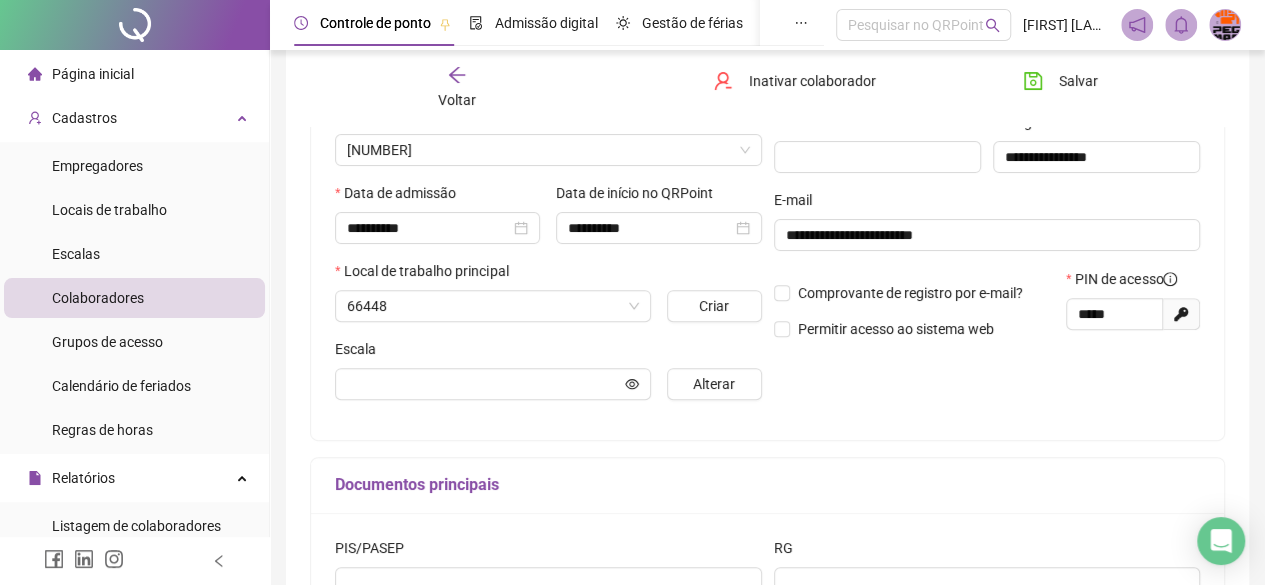 scroll, scrollTop: 310, scrollLeft: 0, axis: vertical 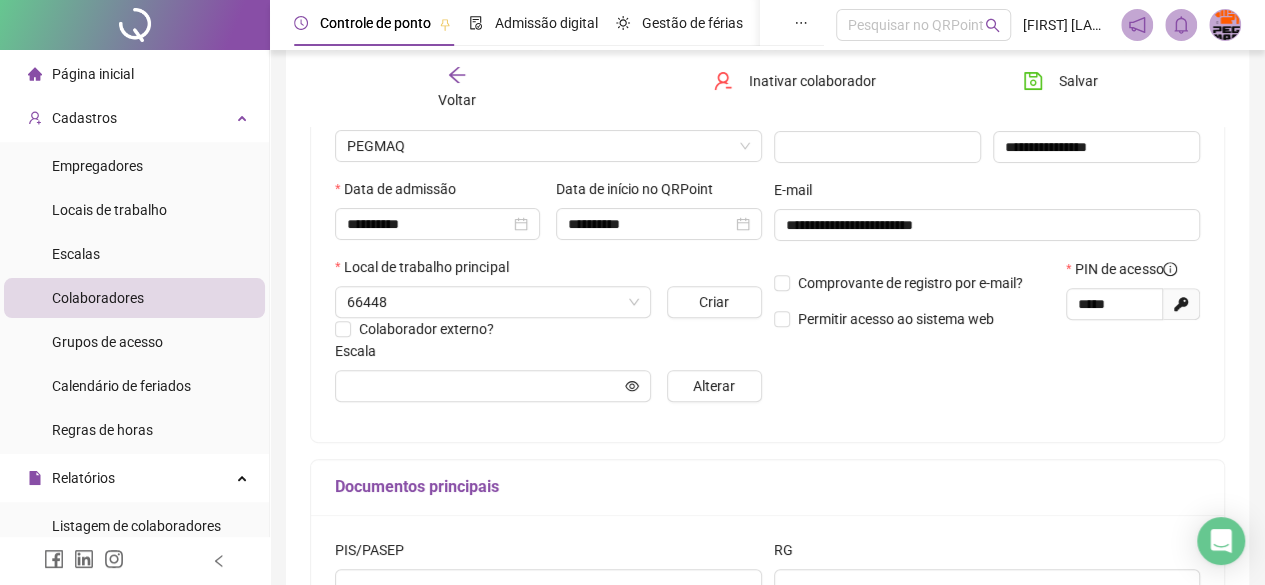 type on "**********" 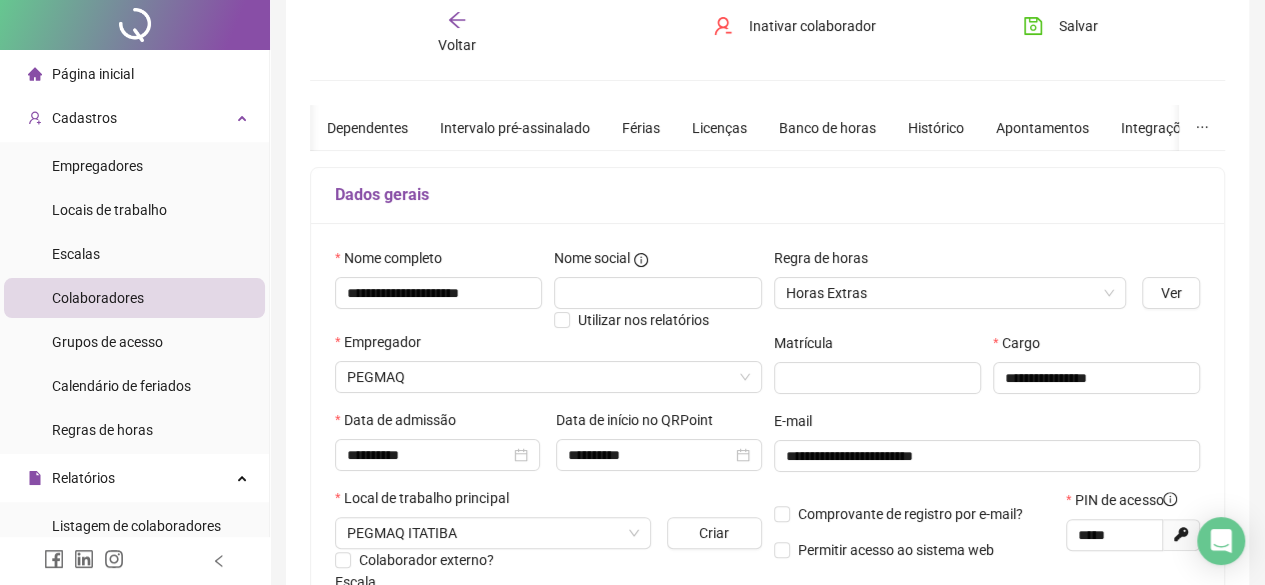 scroll, scrollTop: 0, scrollLeft: 0, axis: both 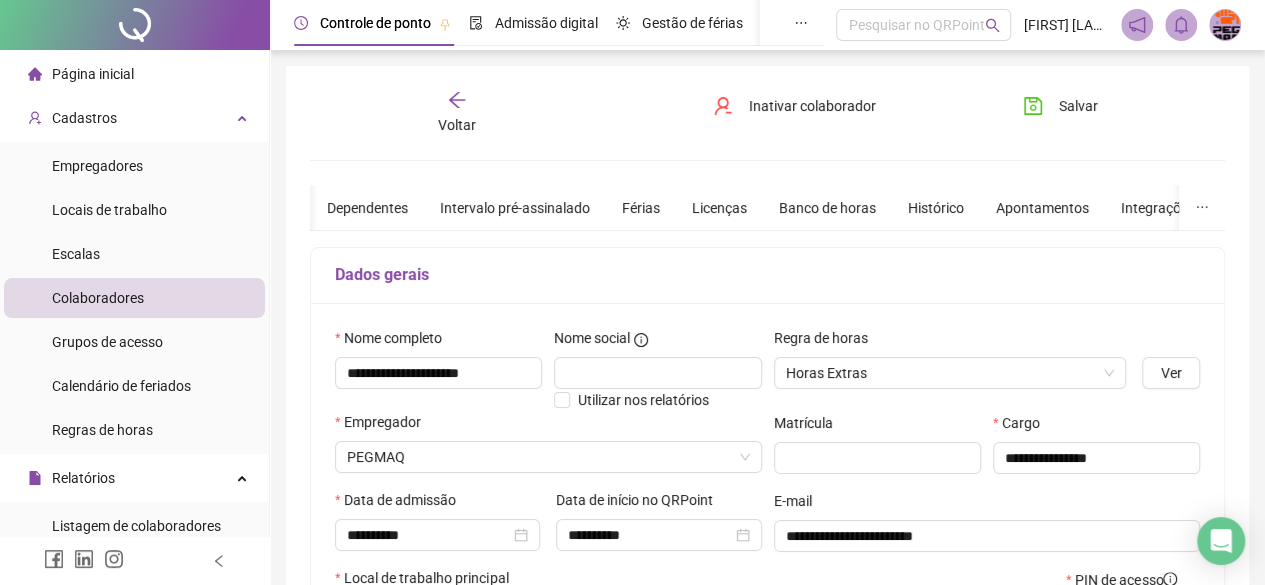 click 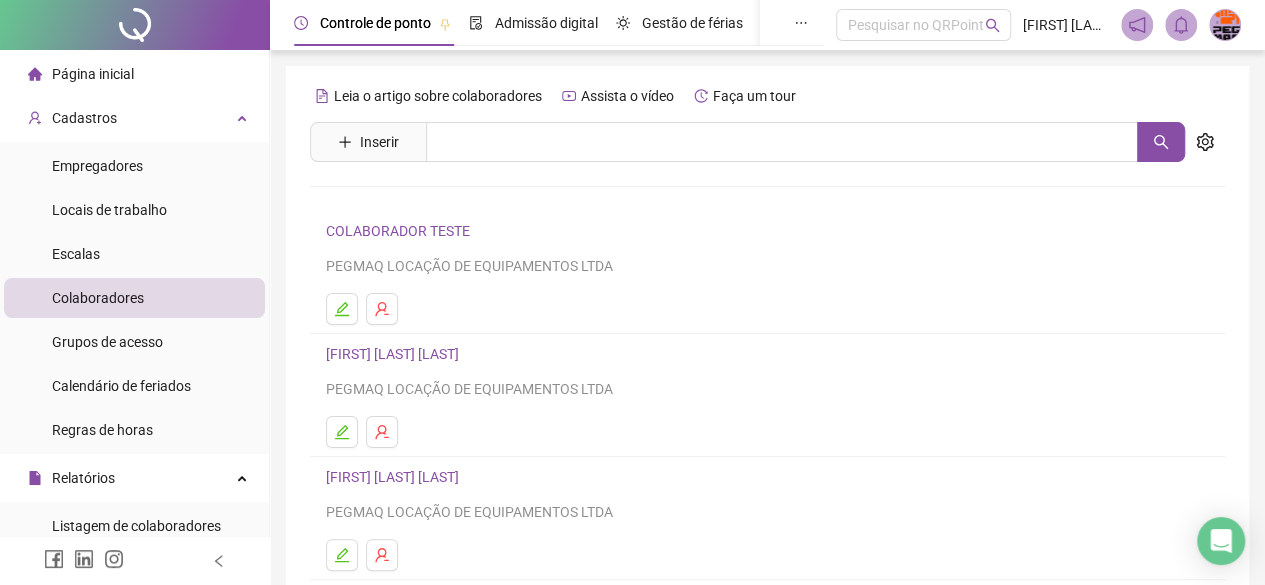 scroll, scrollTop: 300, scrollLeft: 0, axis: vertical 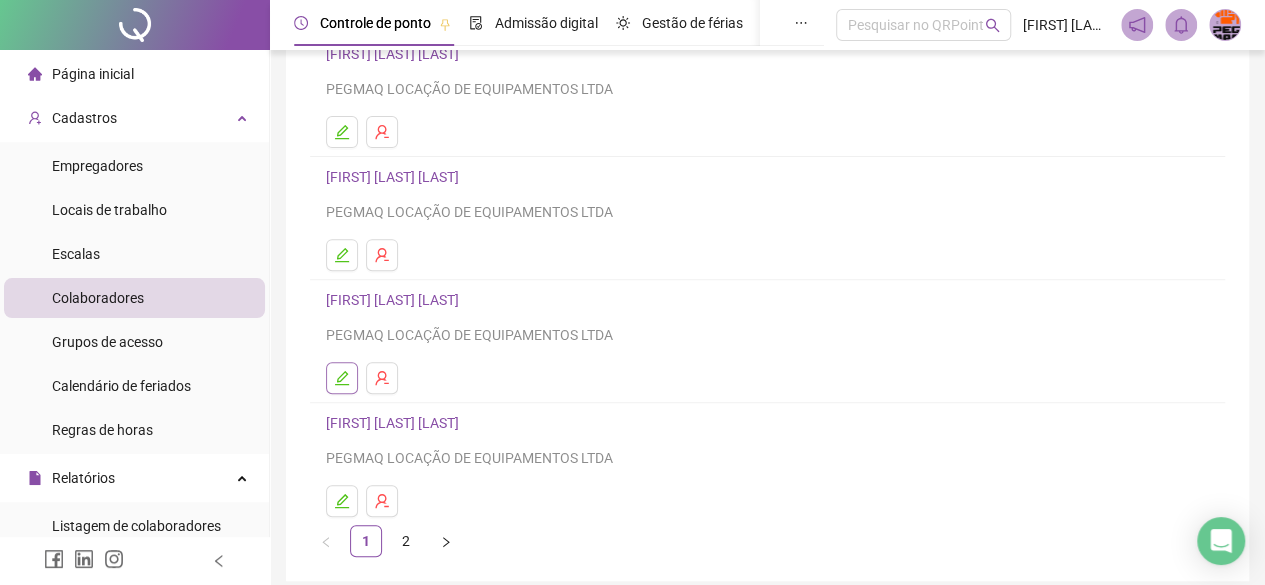 click 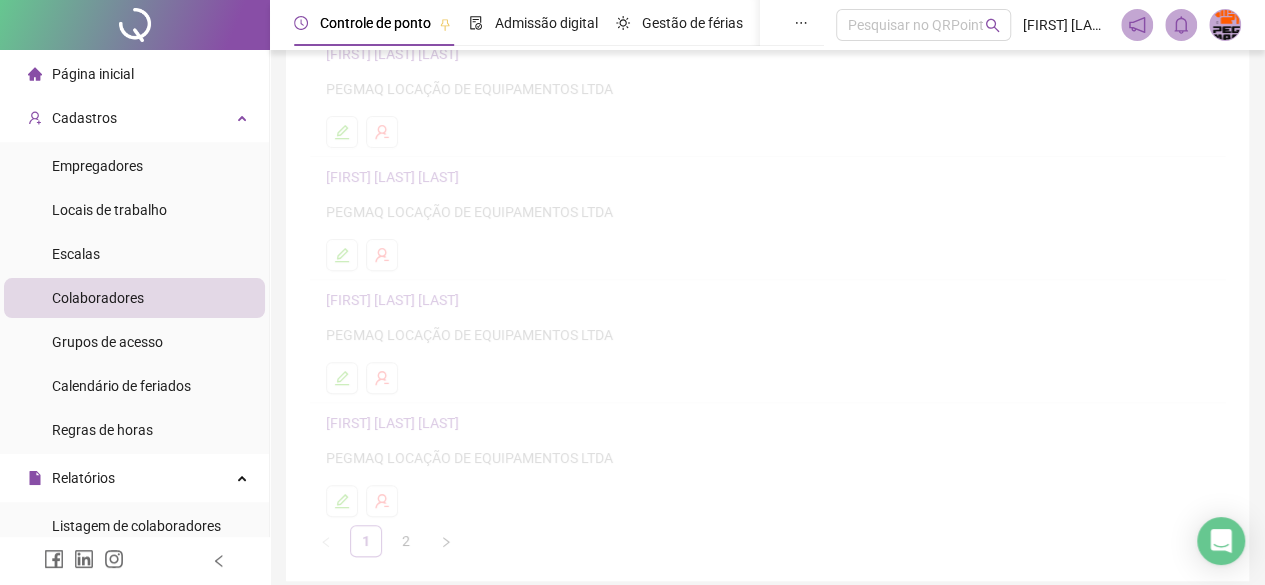scroll, scrollTop: 310, scrollLeft: 0, axis: vertical 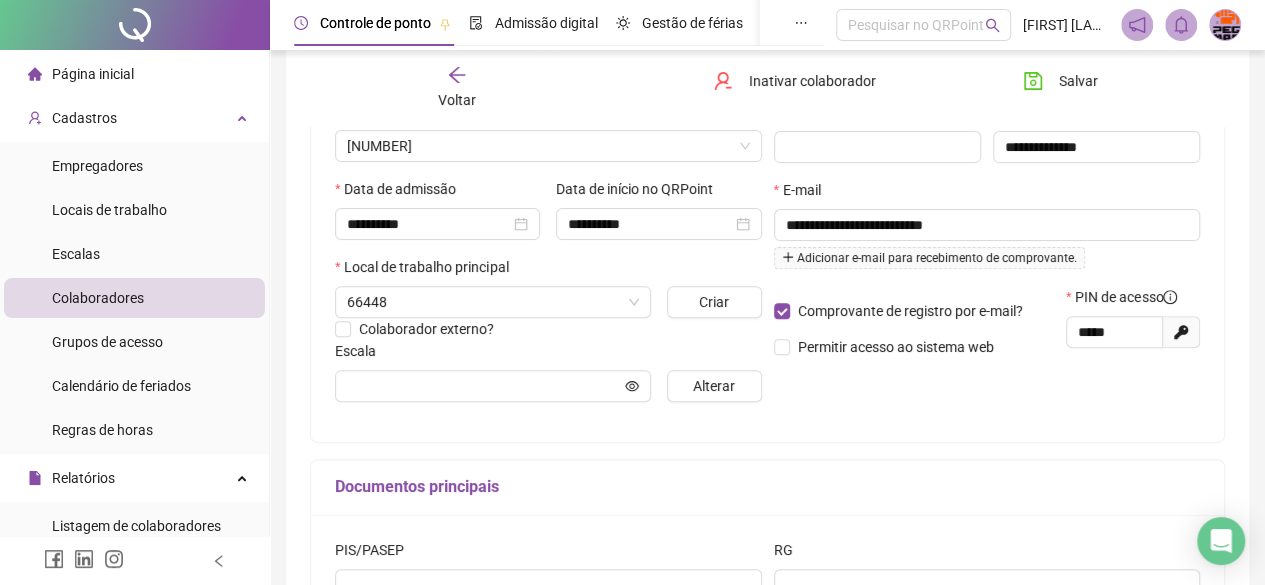 type on "**********" 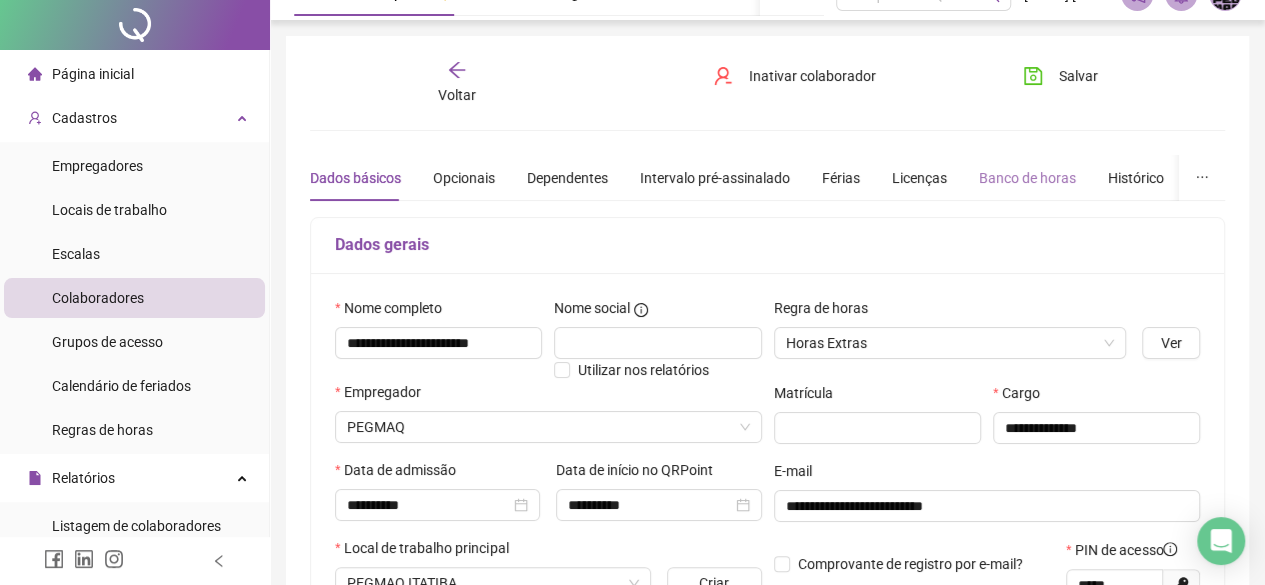 scroll, scrollTop: 0, scrollLeft: 0, axis: both 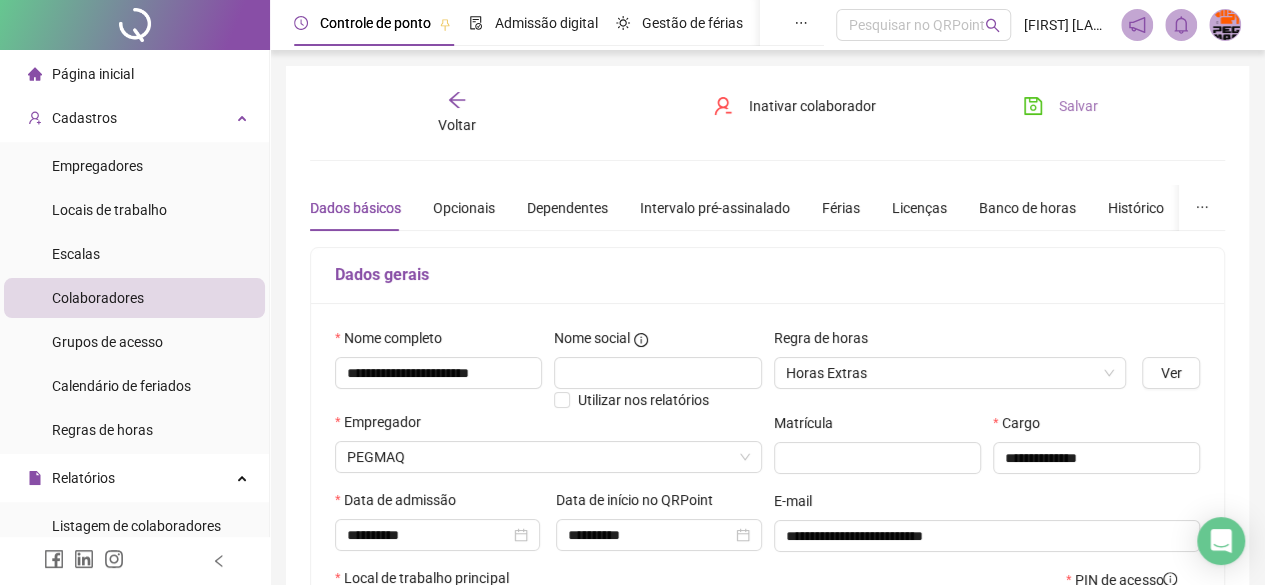click on "Salvar" at bounding box center (1060, 106) 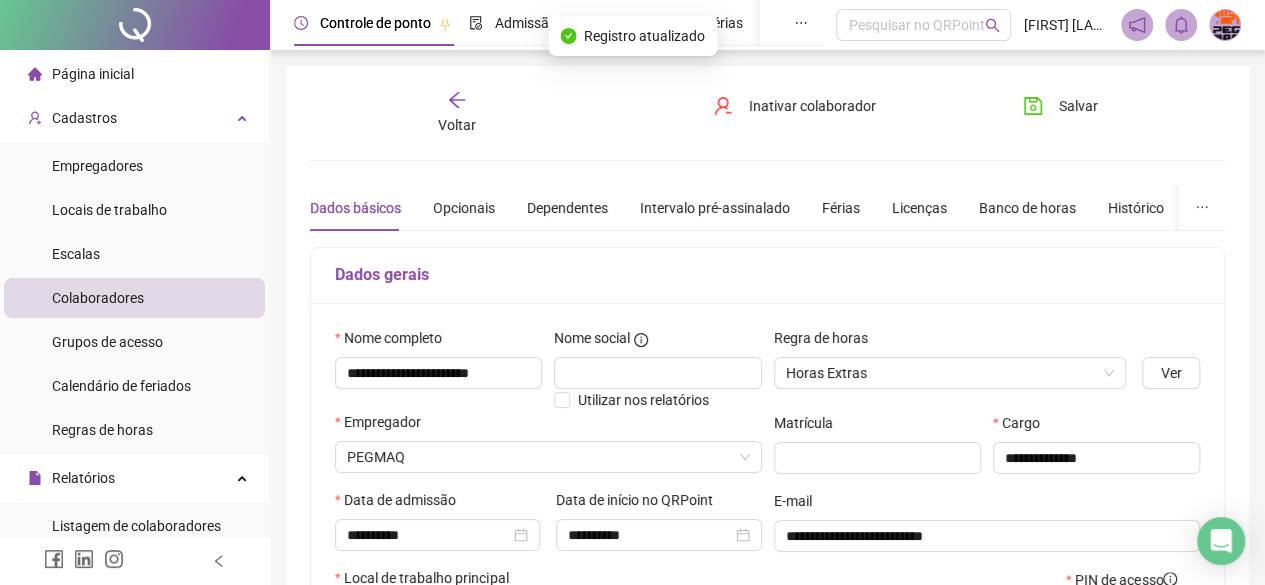 click 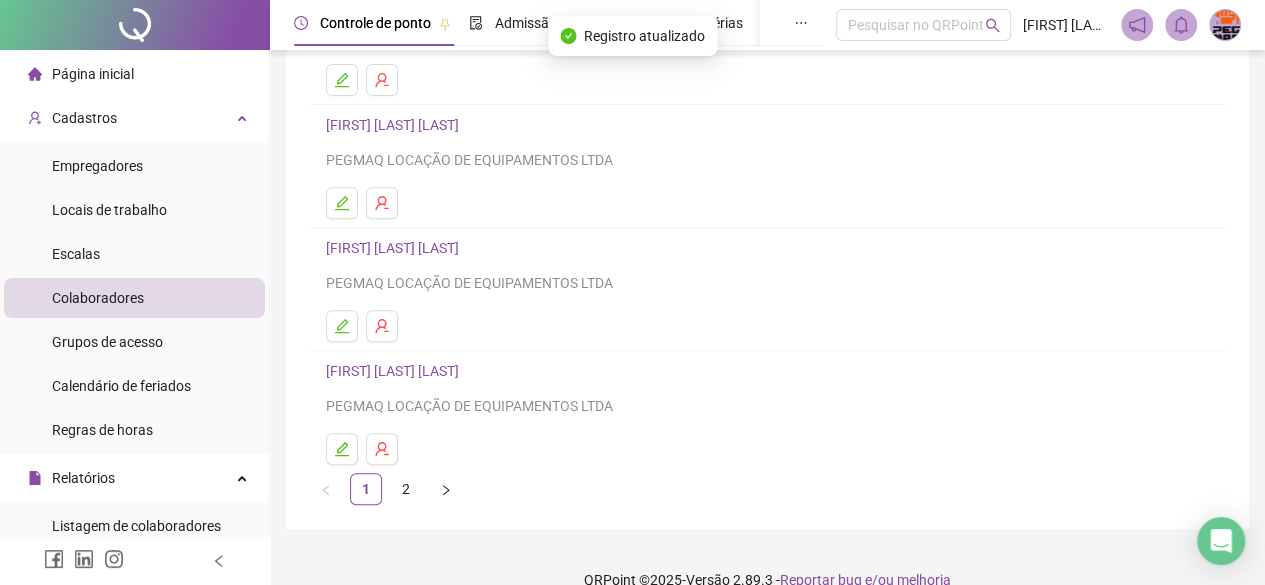 scroll, scrollTop: 380, scrollLeft: 0, axis: vertical 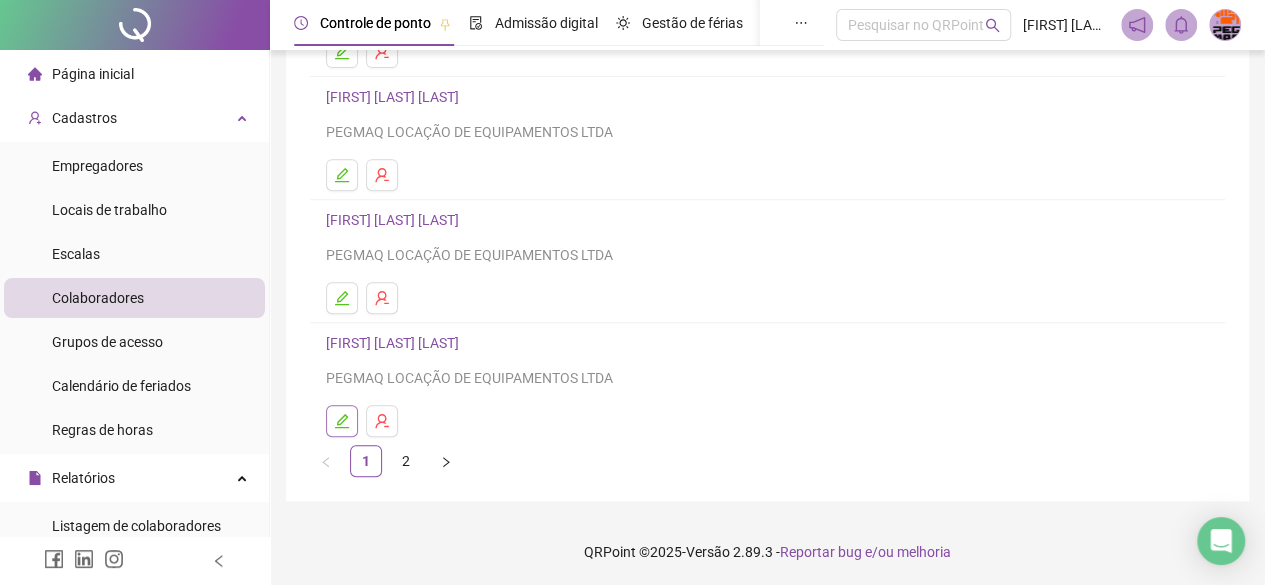 click 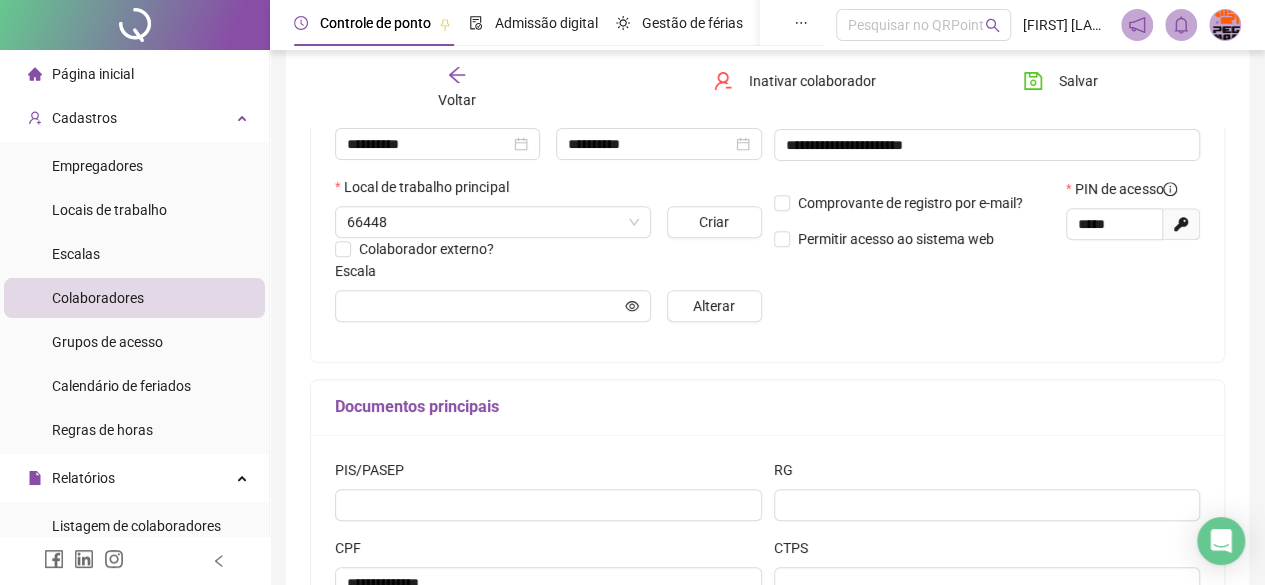 type on "**********" 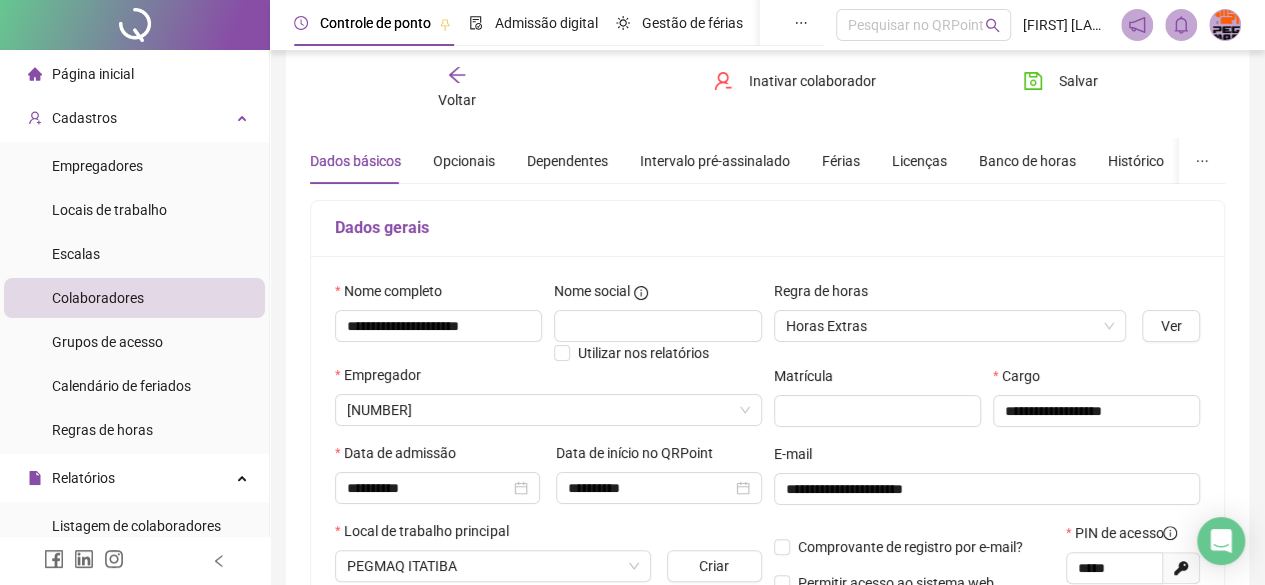 scroll, scrollTop: 0, scrollLeft: 0, axis: both 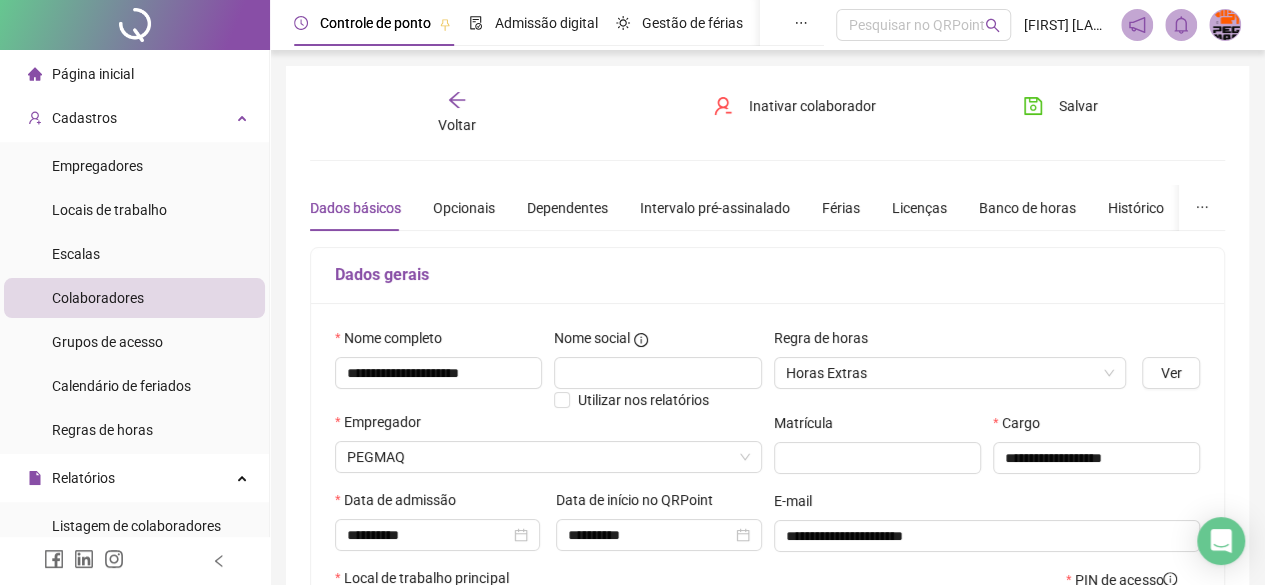 click on "Voltar" at bounding box center [457, 113] 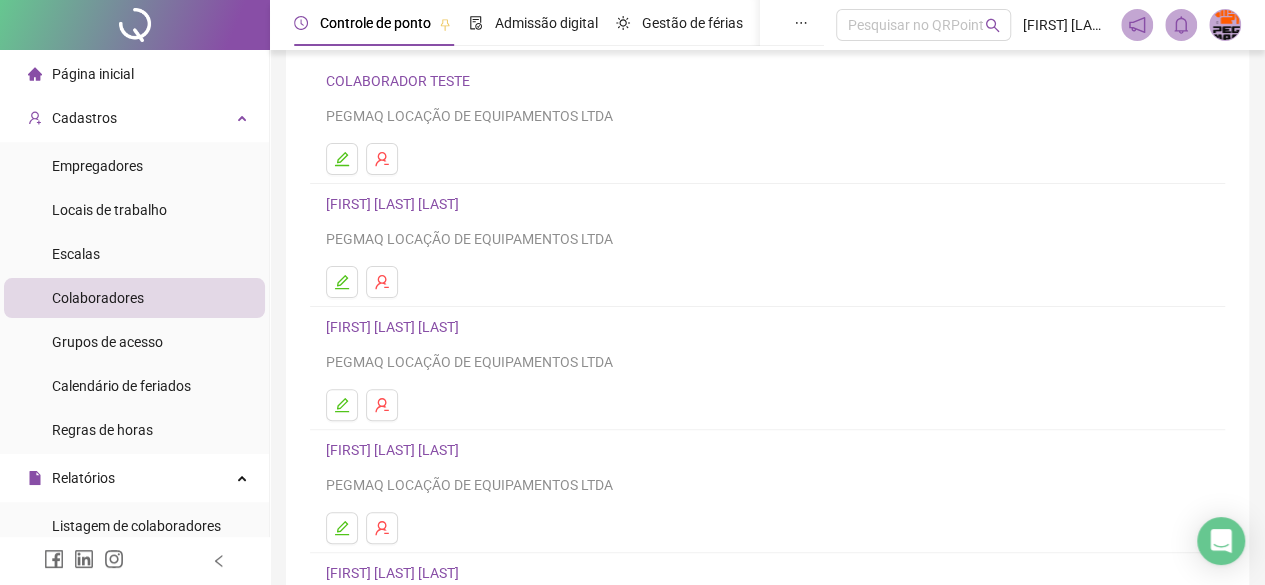 scroll, scrollTop: 380, scrollLeft: 0, axis: vertical 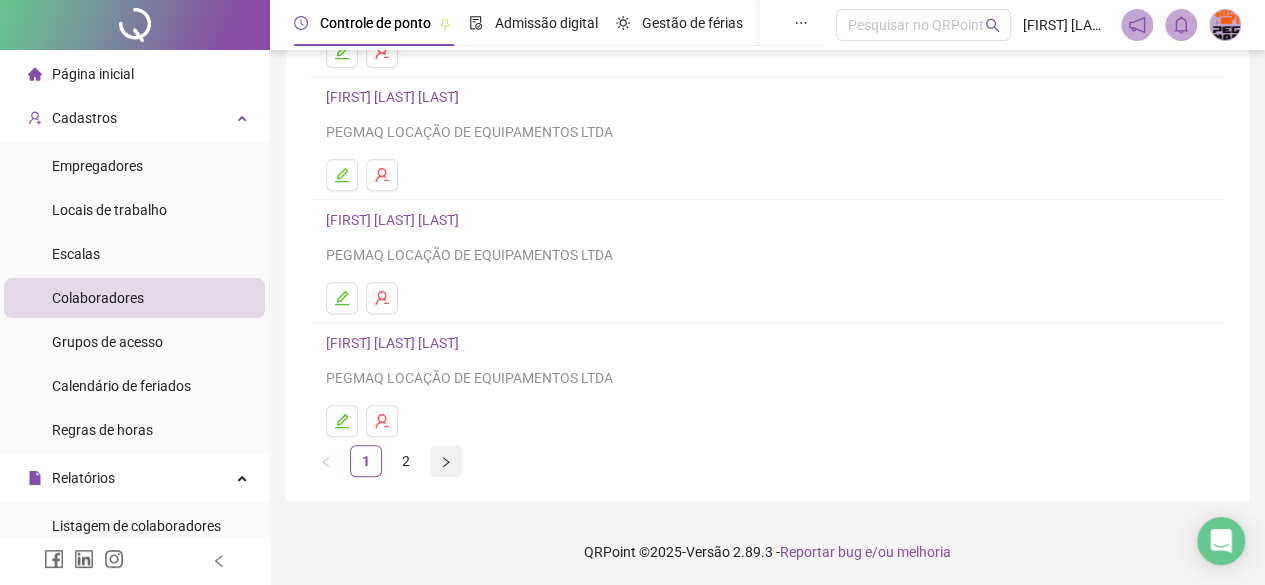 click at bounding box center (446, 461) 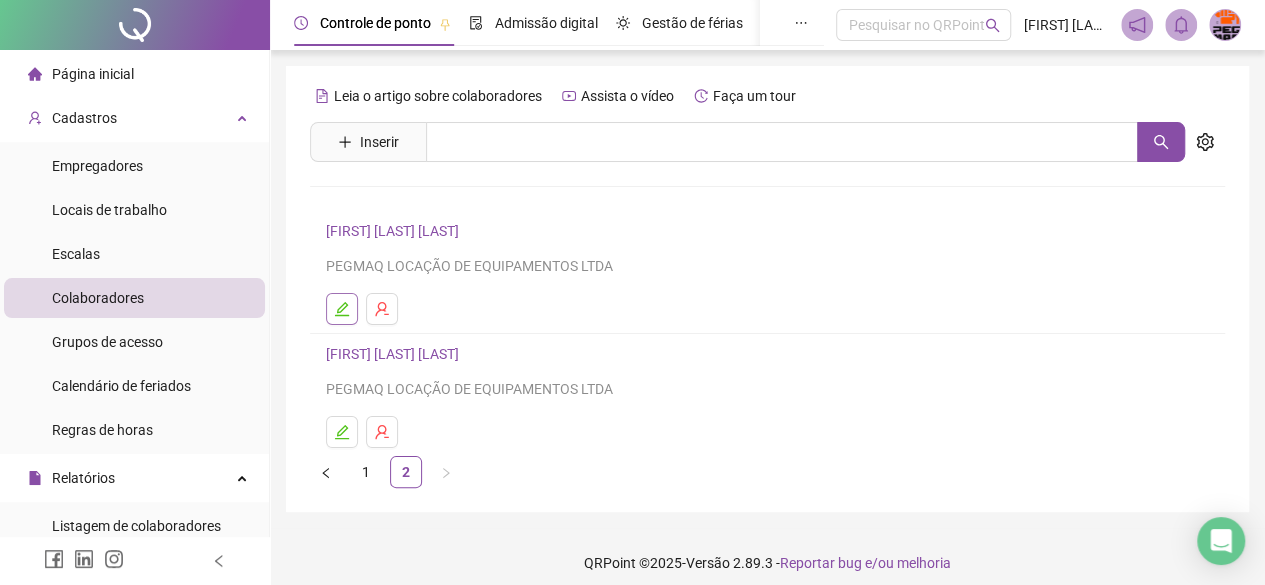click 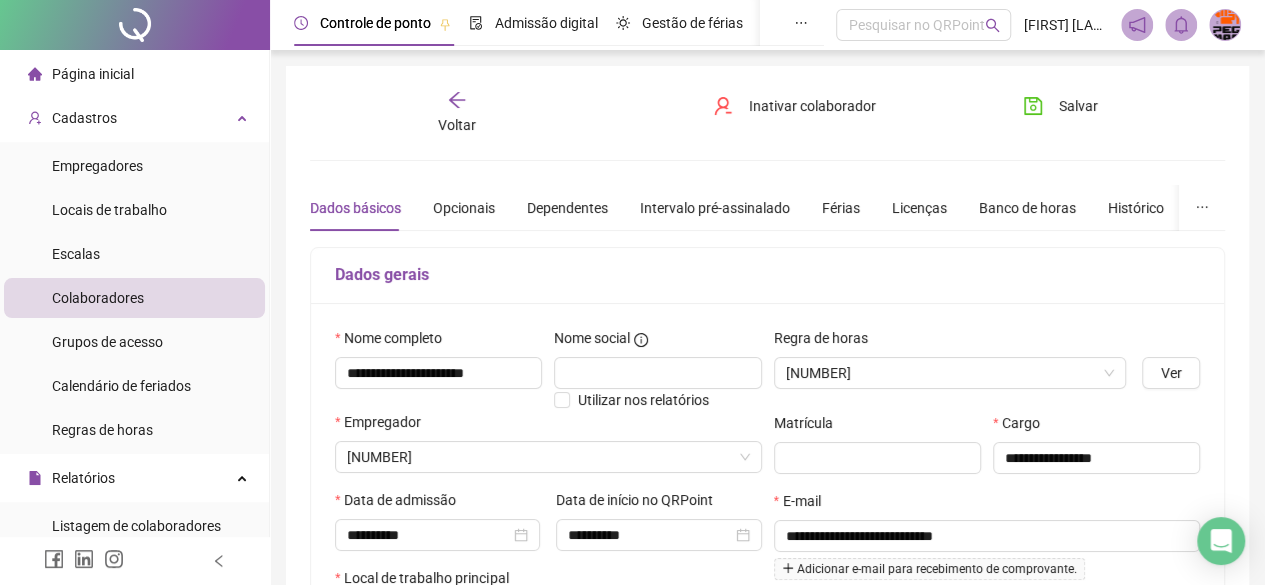 type on "**********" 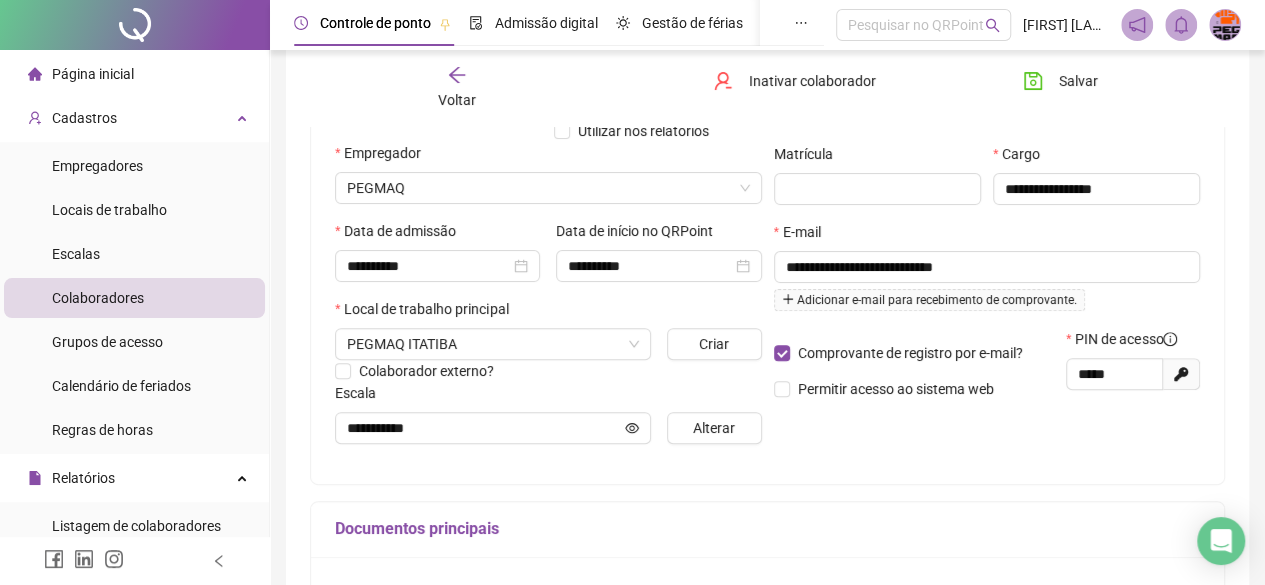 scroll, scrollTop: 300, scrollLeft: 0, axis: vertical 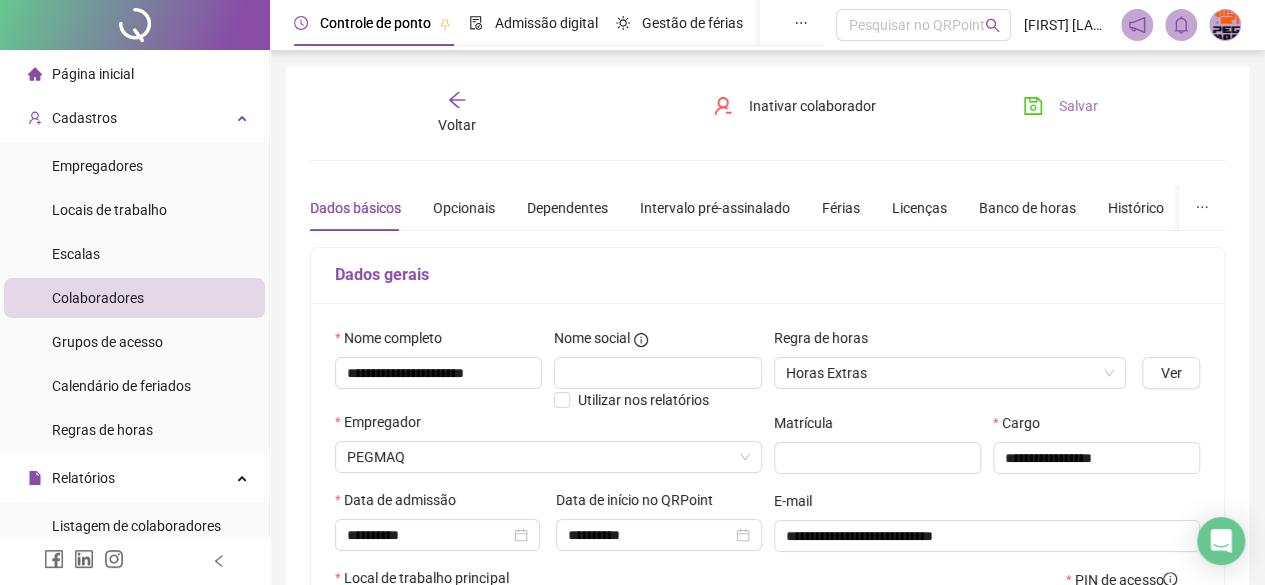 click on "Salvar" at bounding box center (1060, 106) 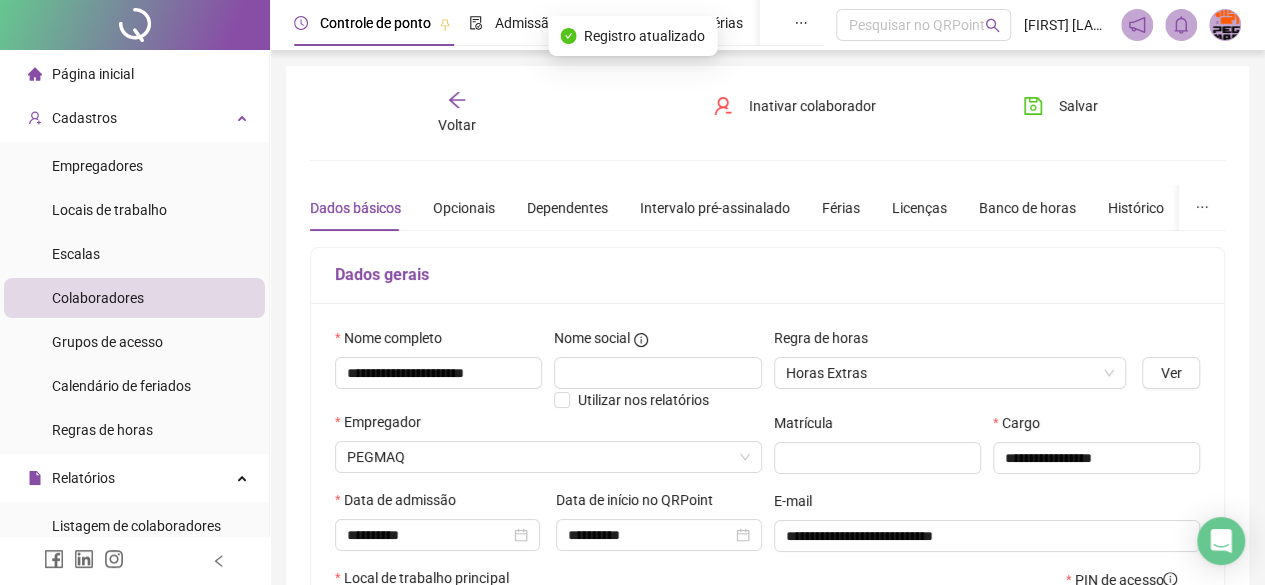 click on "Voltar" at bounding box center [457, 125] 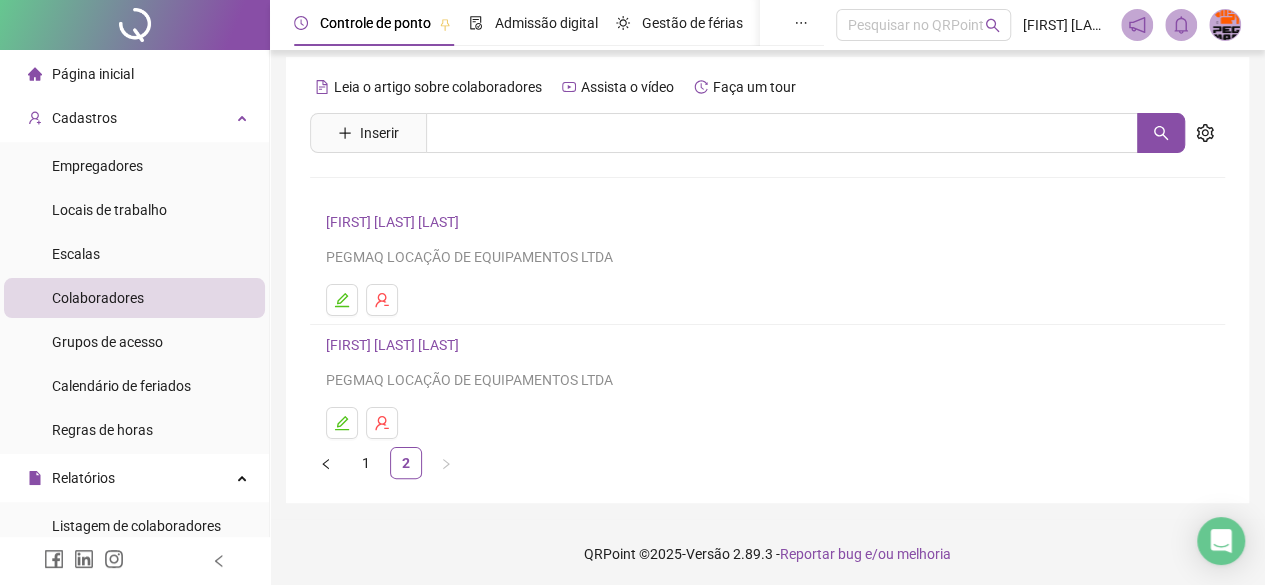 scroll, scrollTop: 12, scrollLeft: 0, axis: vertical 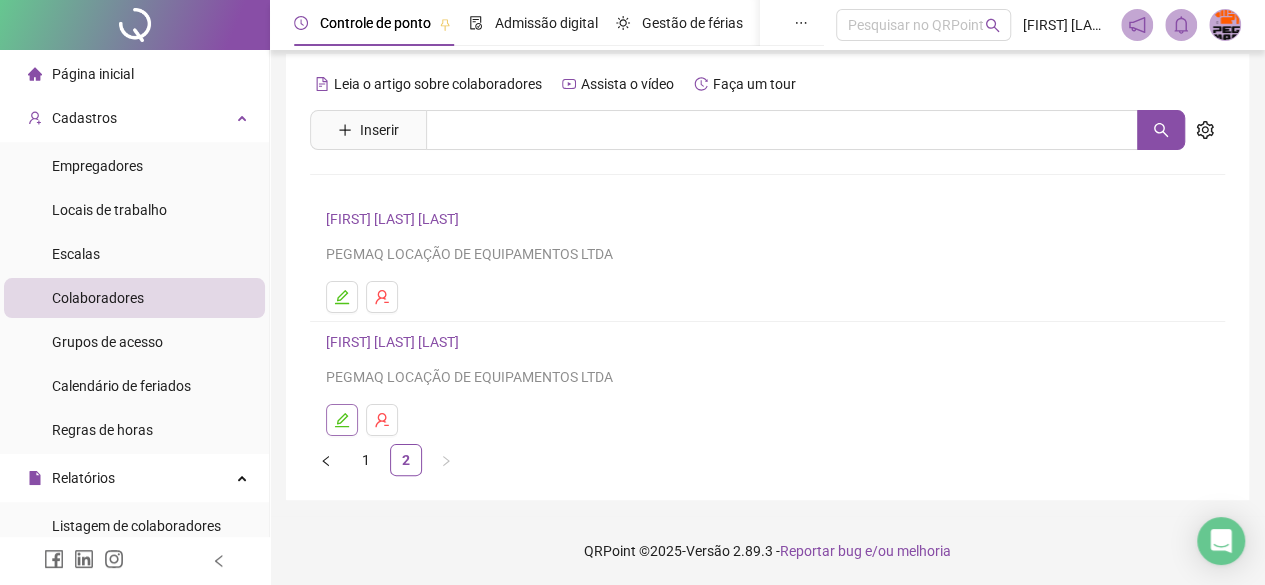 click 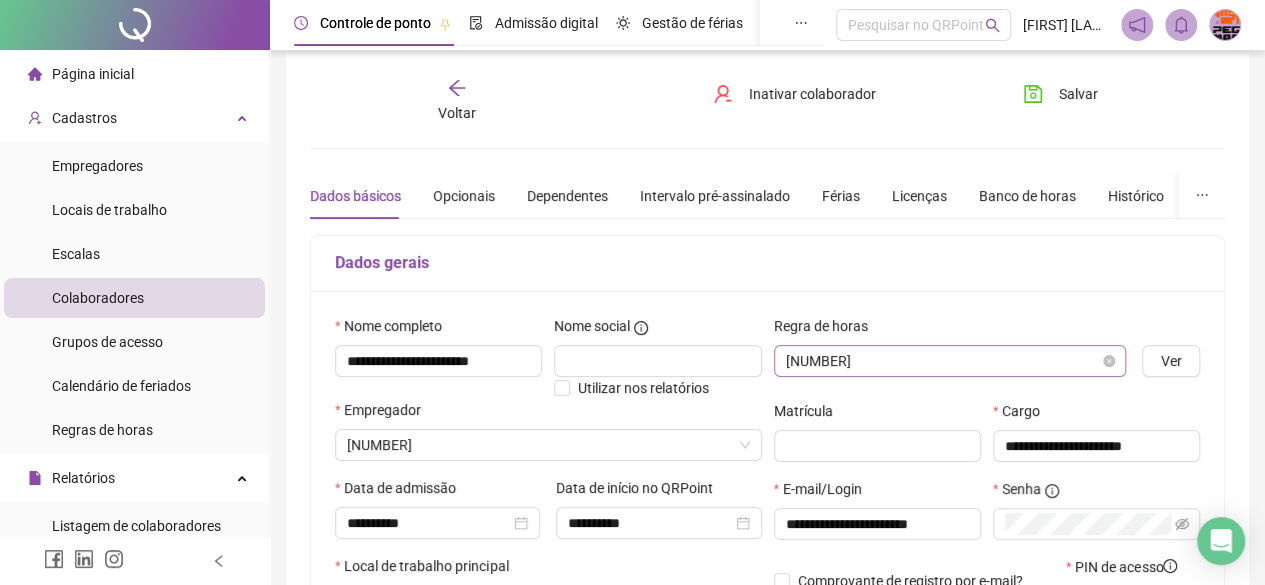 type on "**********" 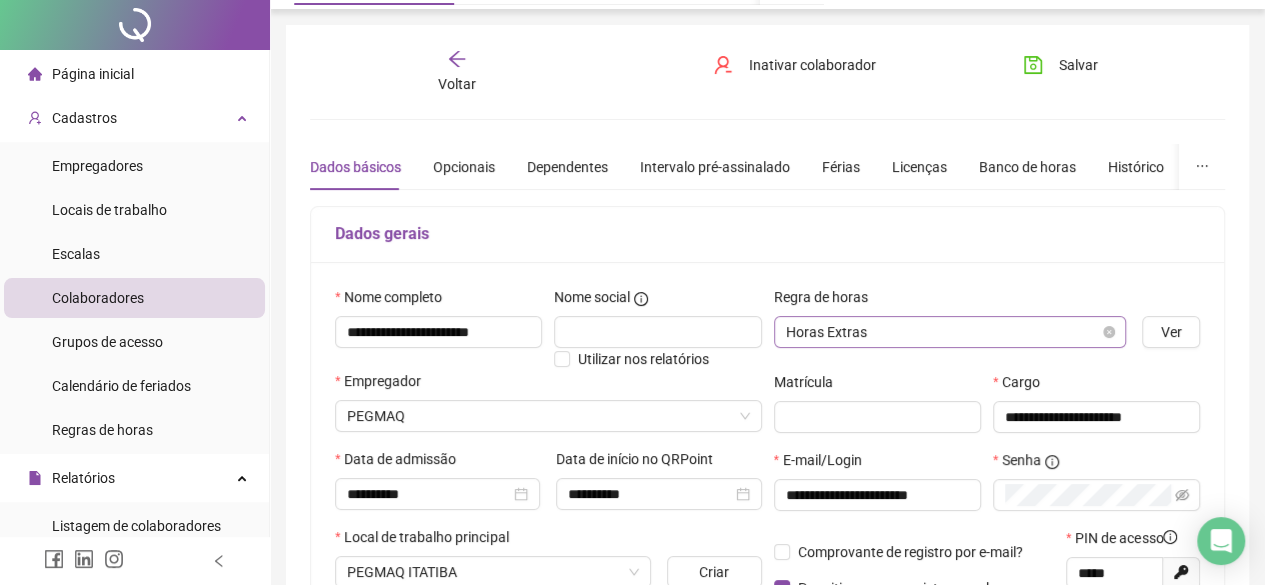scroll, scrollTop: 0, scrollLeft: 0, axis: both 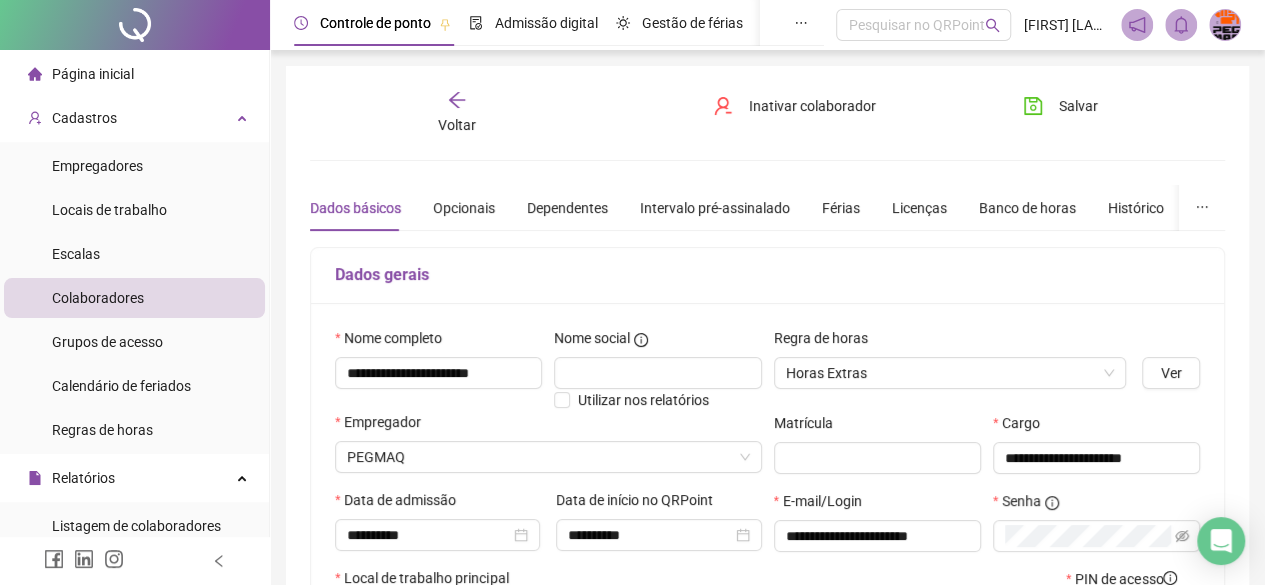 click 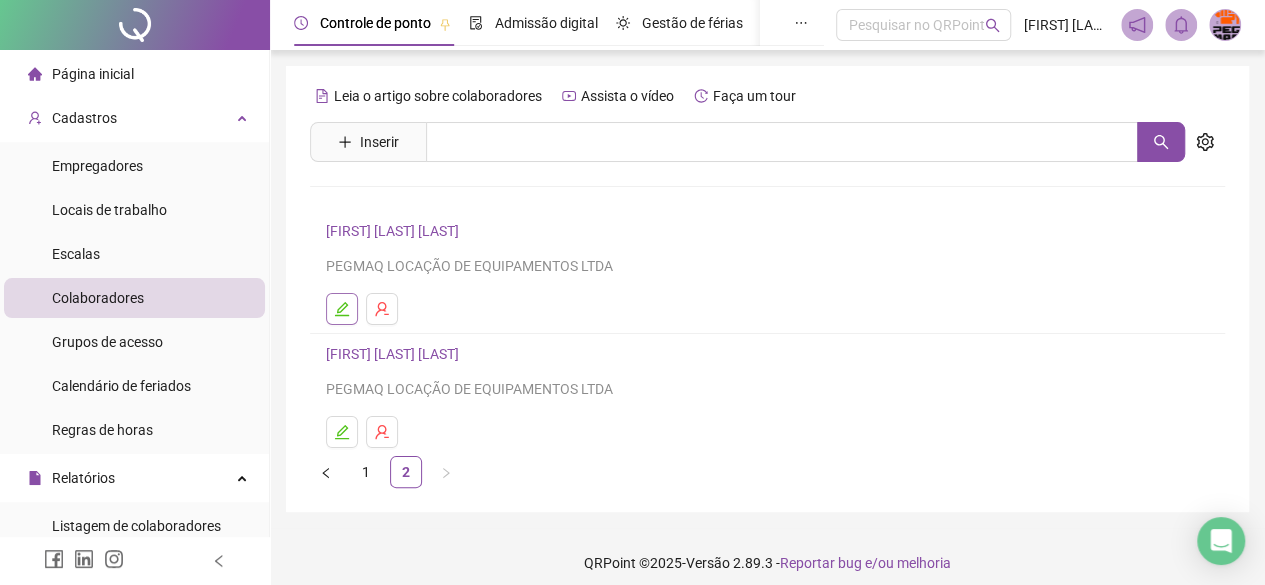 click 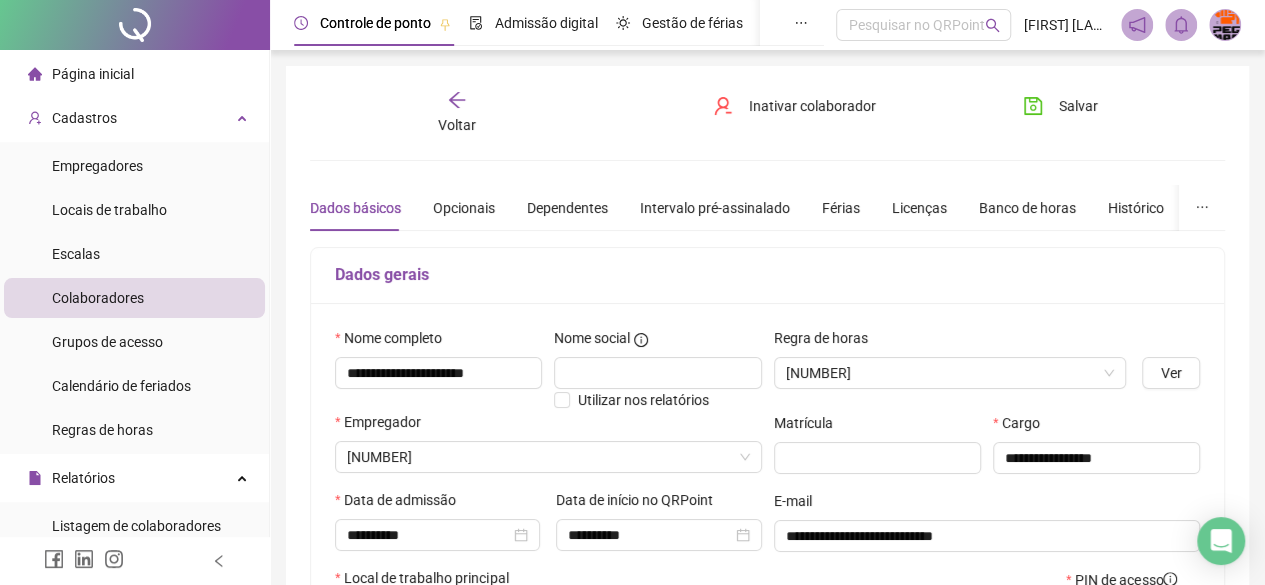 type on "**********" 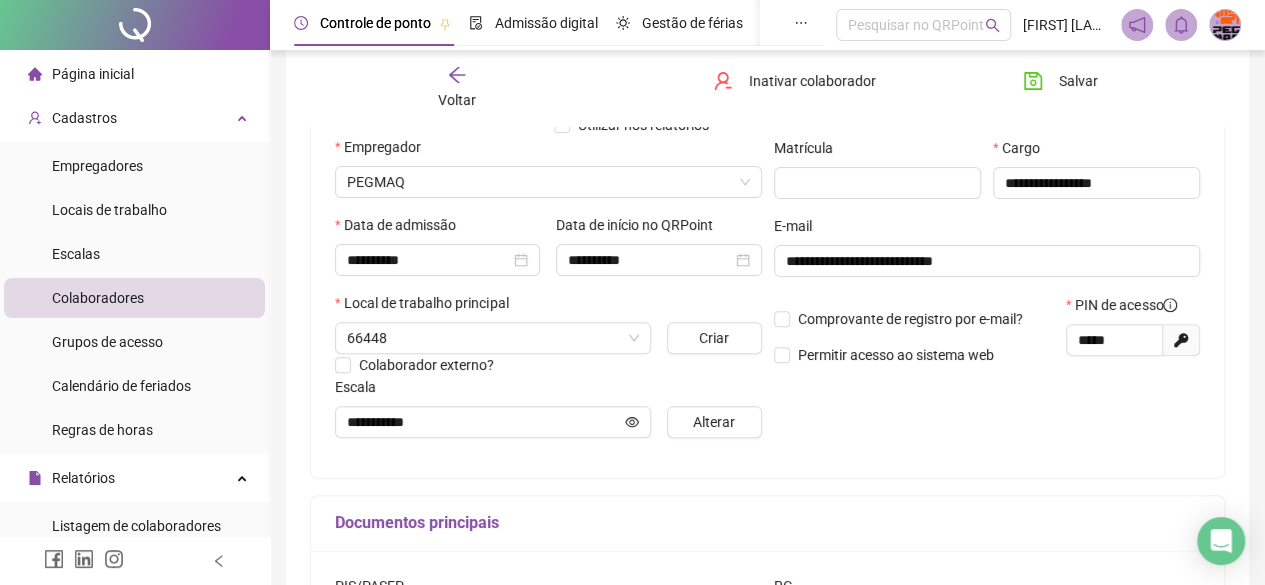 scroll, scrollTop: 200, scrollLeft: 0, axis: vertical 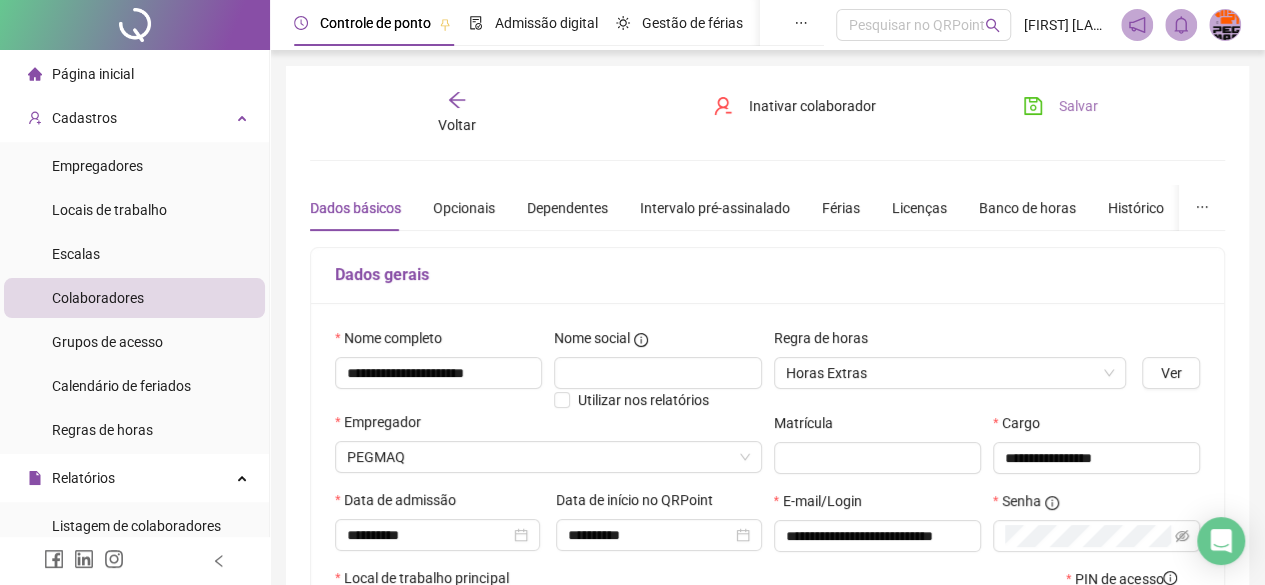 click 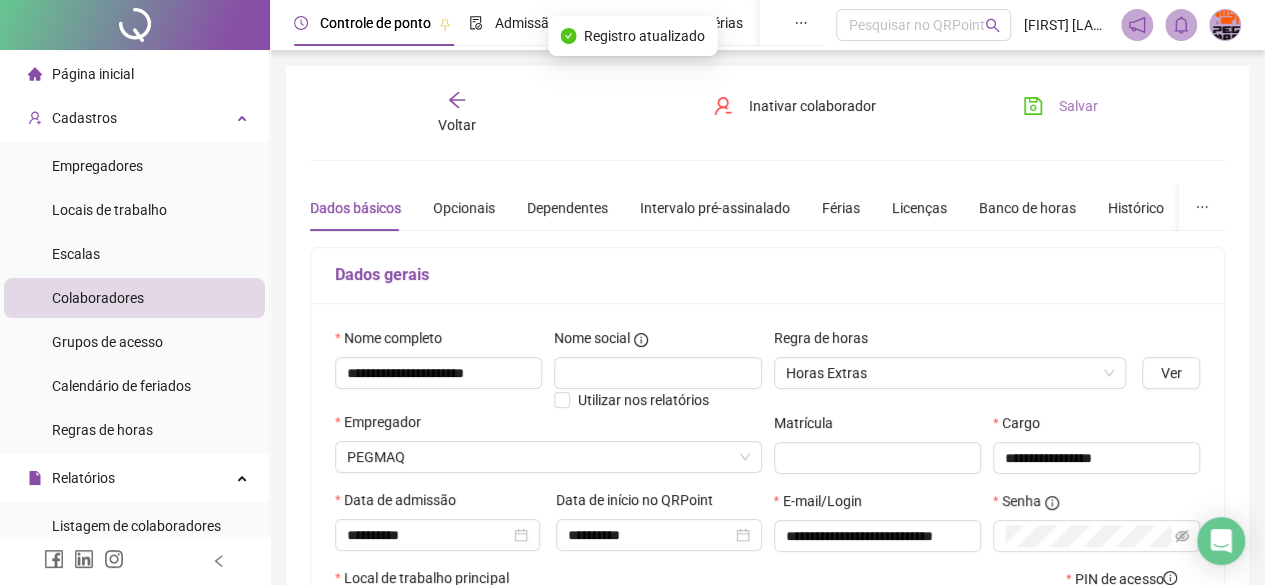 click on "Voltar" at bounding box center (457, 125) 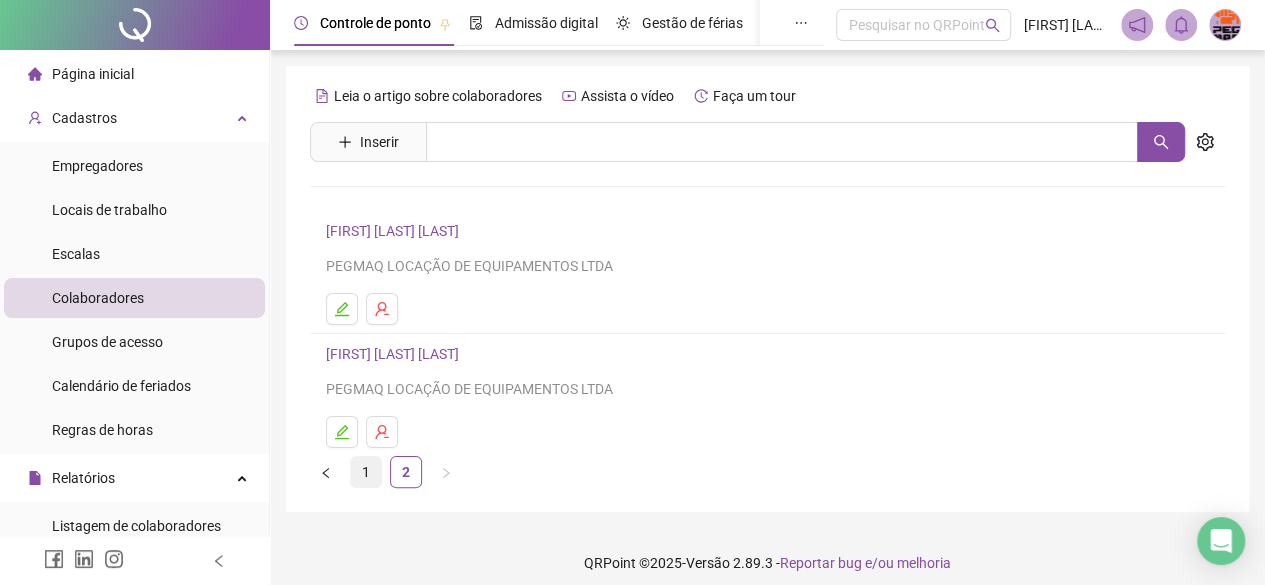 click on "1" at bounding box center (366, 472) 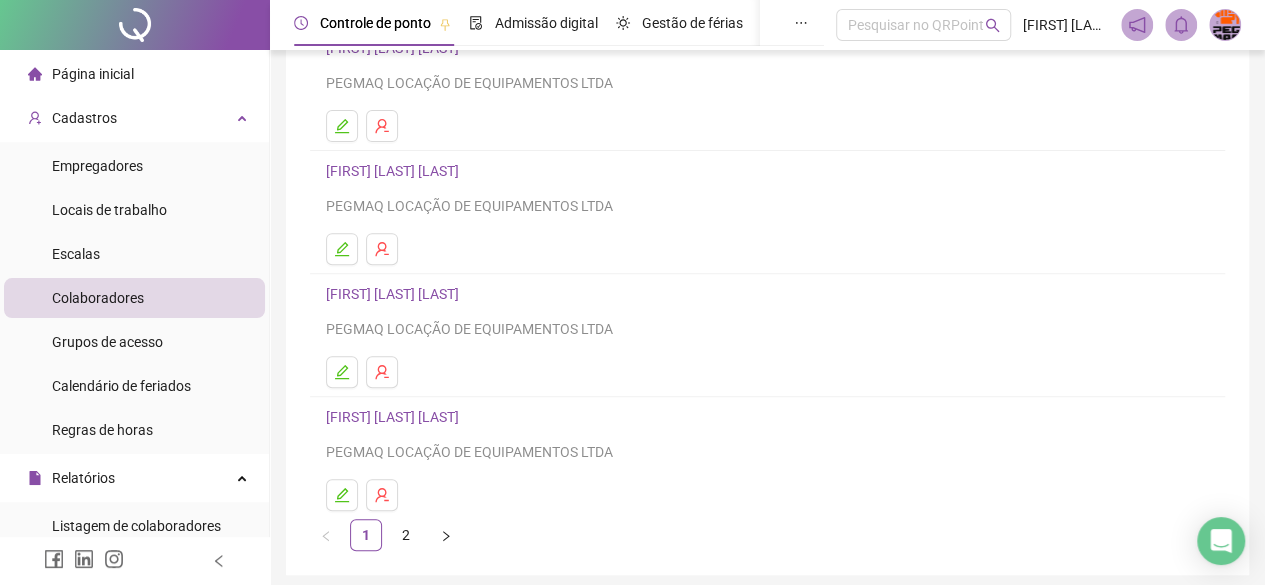 scroll, scrollTop: 380, scrollLeft: 0, axis: vertical 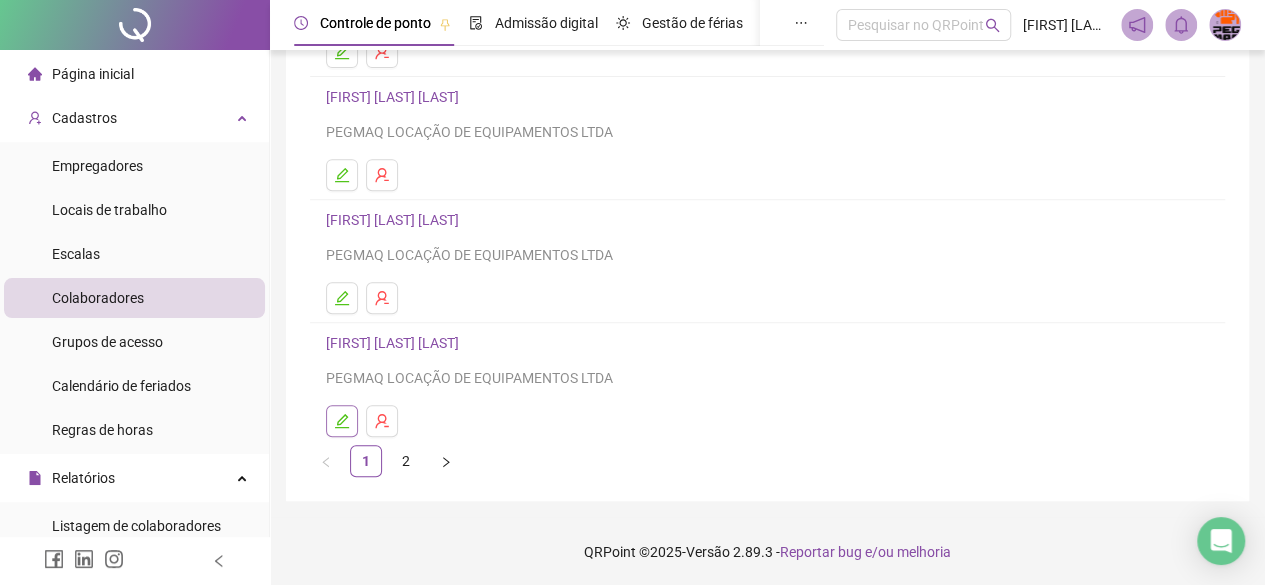 click 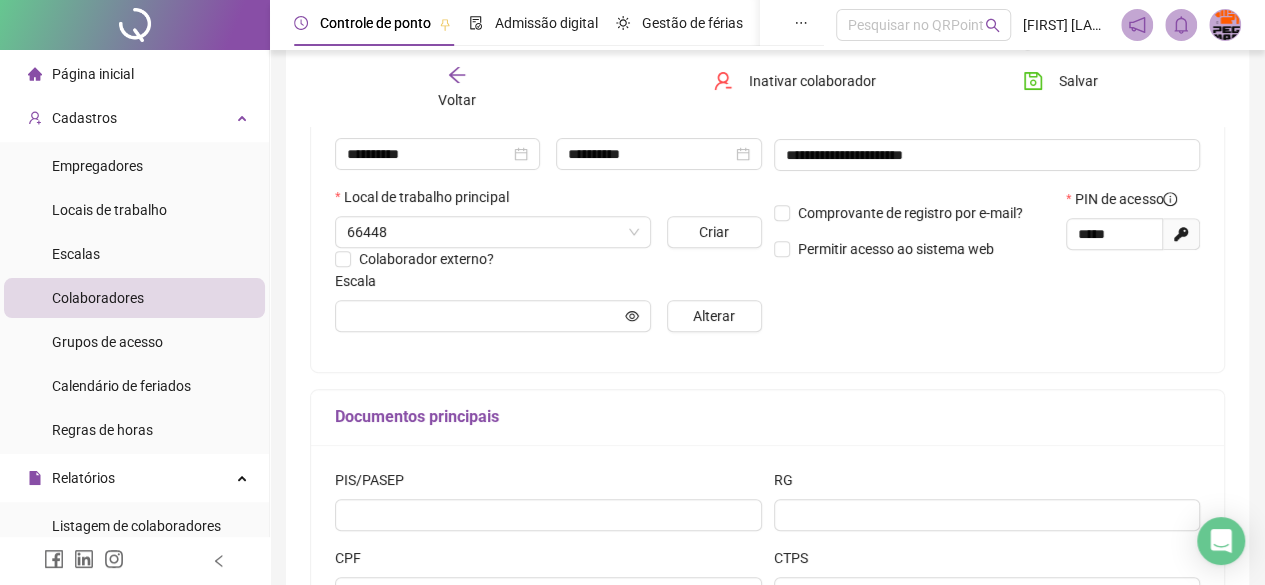 scroll, scrollTop: 390, scrollLeft: 0, axis: vertical 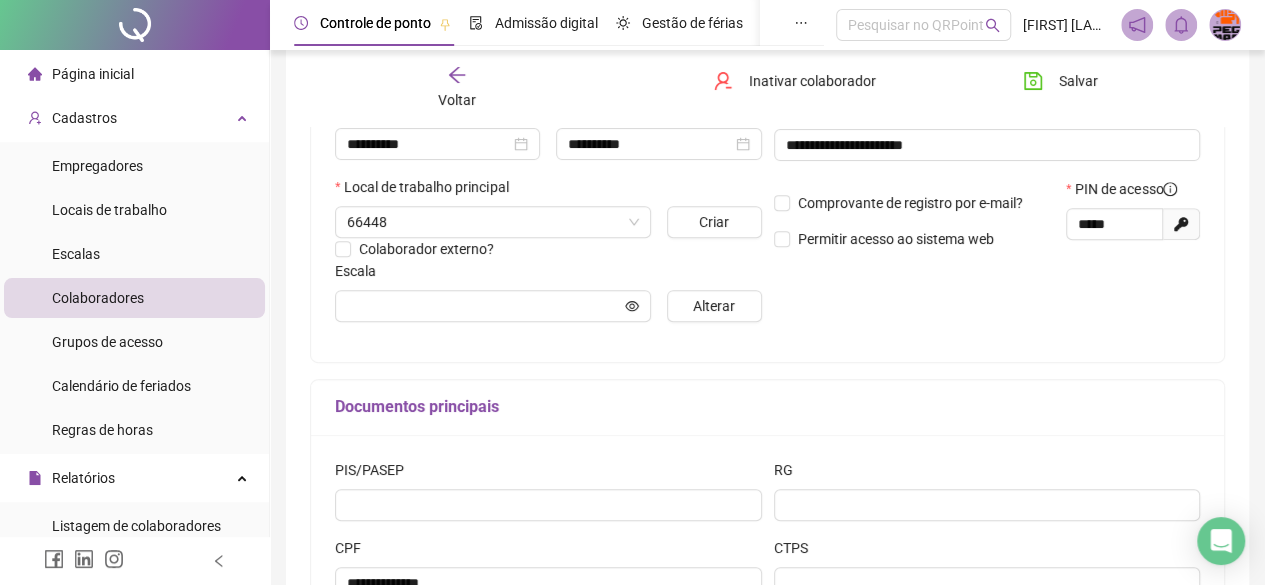 type on "**********" 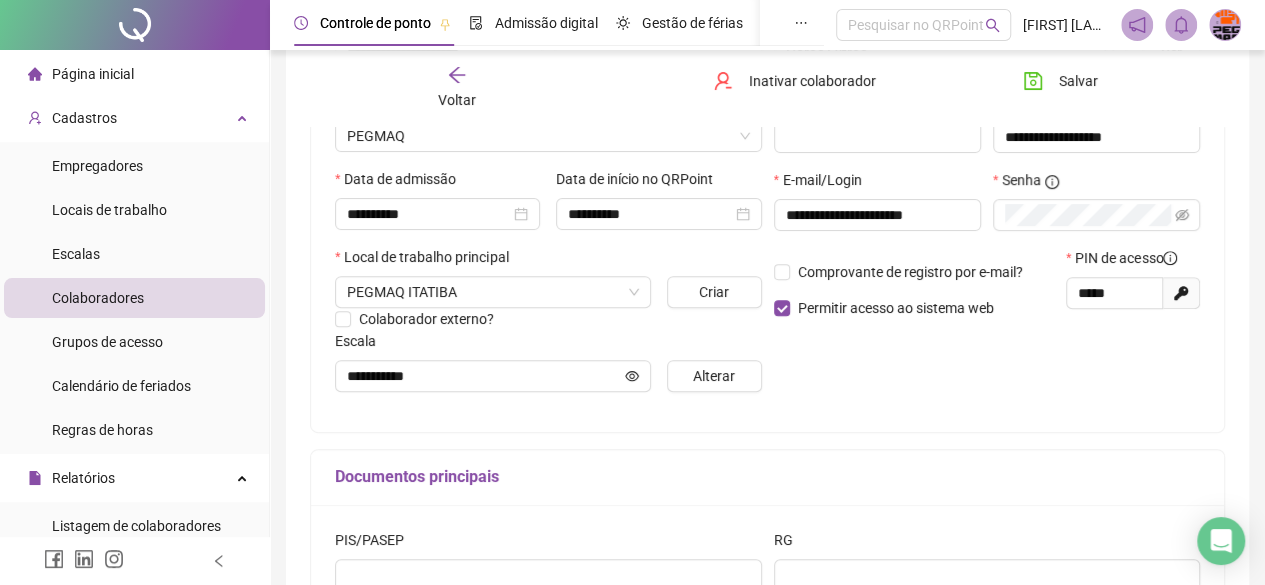 scroll, scrollTop: 290, scrollLeft: 0, axis: vertical 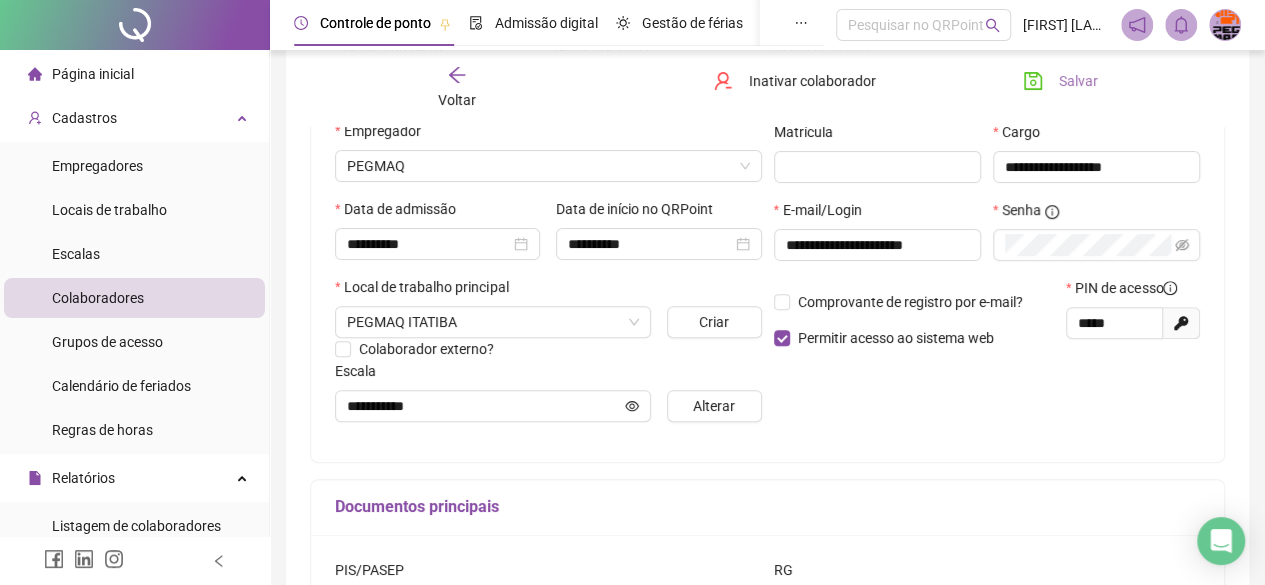 click on "Salvar" at bounding box center [1078, 81] 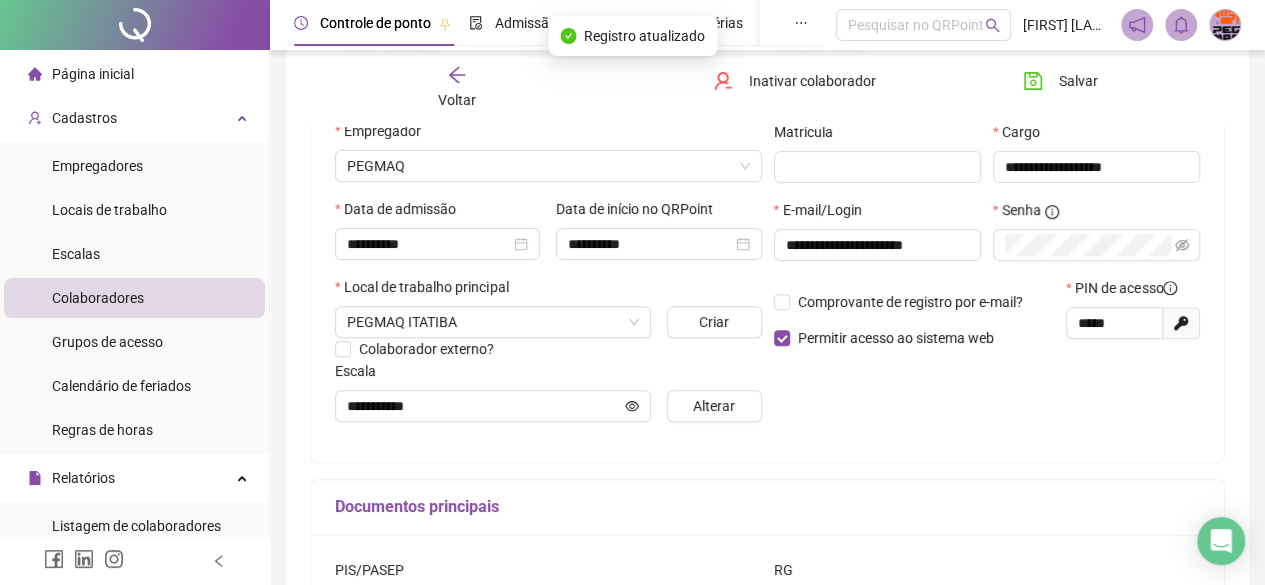 click on "Voltar" at bounding box center [457, 88] 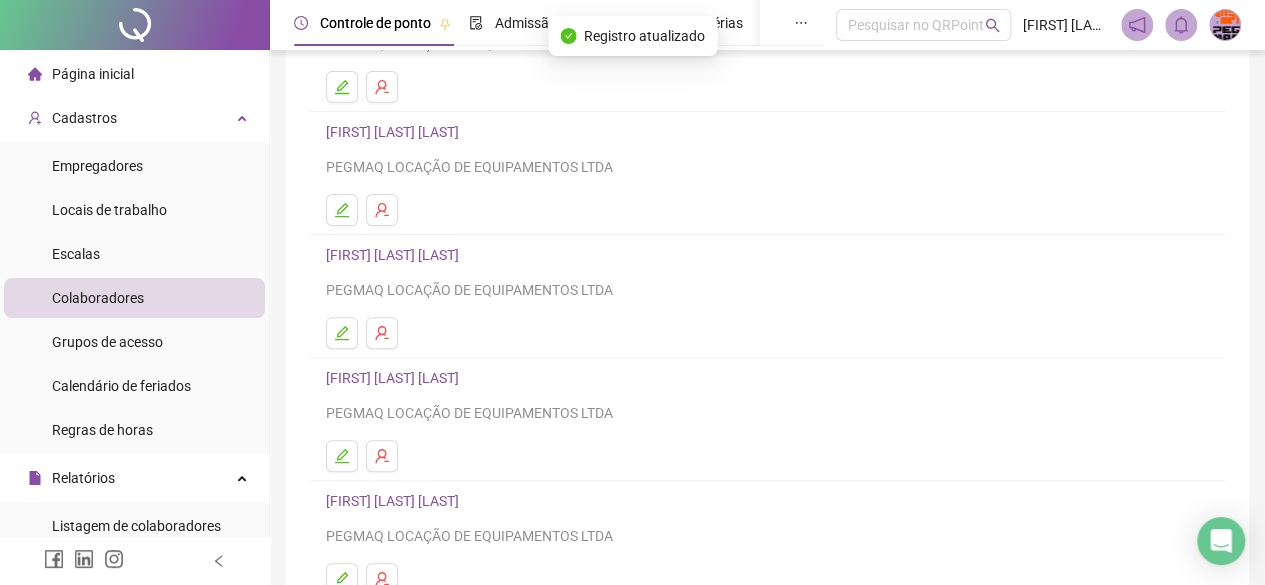 scroll, scrollTop: 300, scrollLeft: 0, axis: vertical 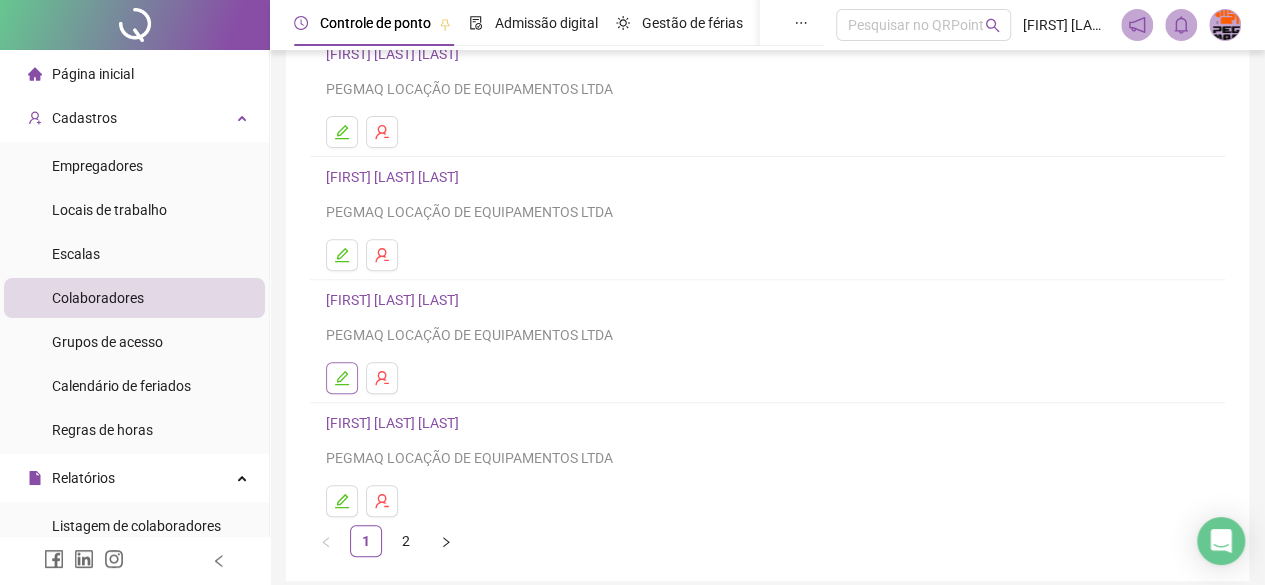 click 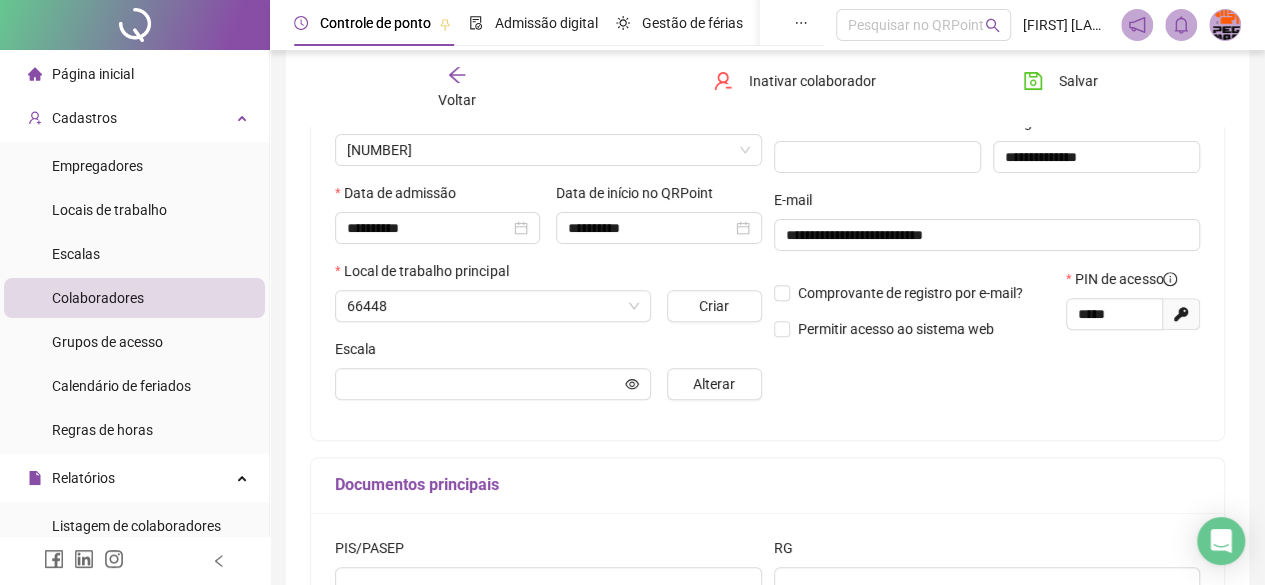 scroll, scrollTop: 310, scrollLeft: 0, axis: vertical 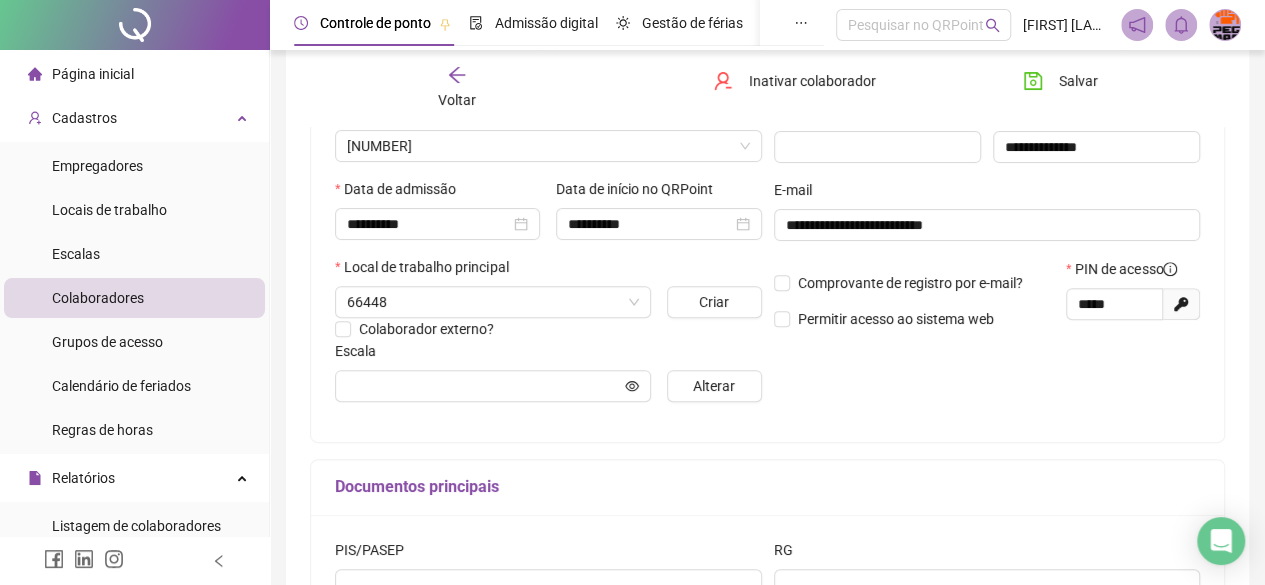 type on "**********" 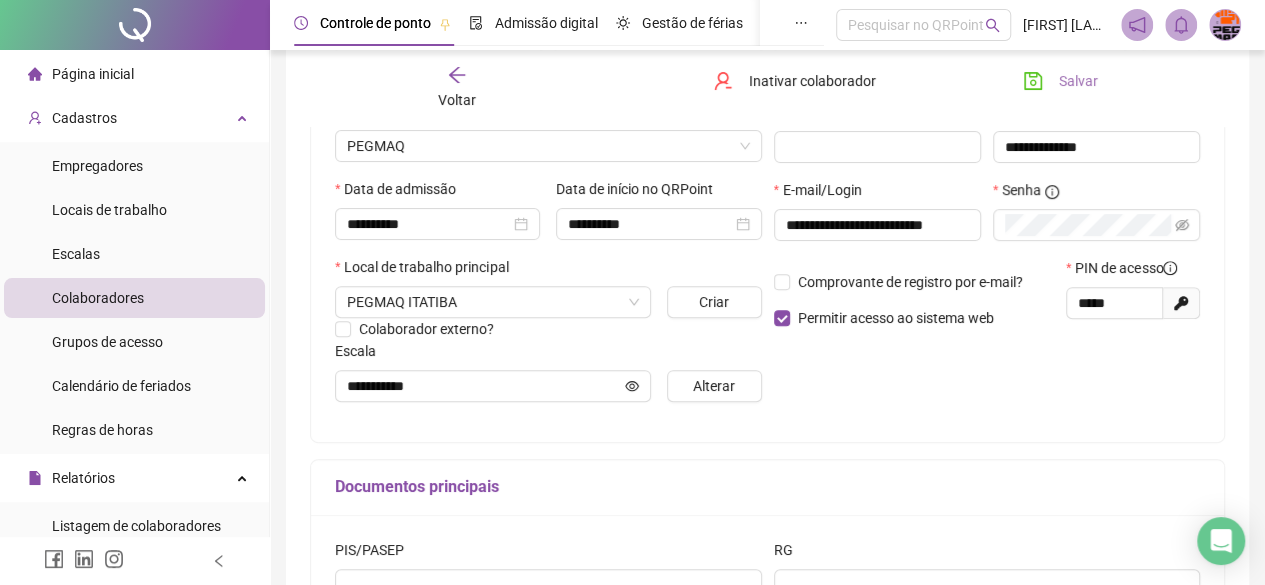 click on "Salvar" at bounding box center [1078, 81] 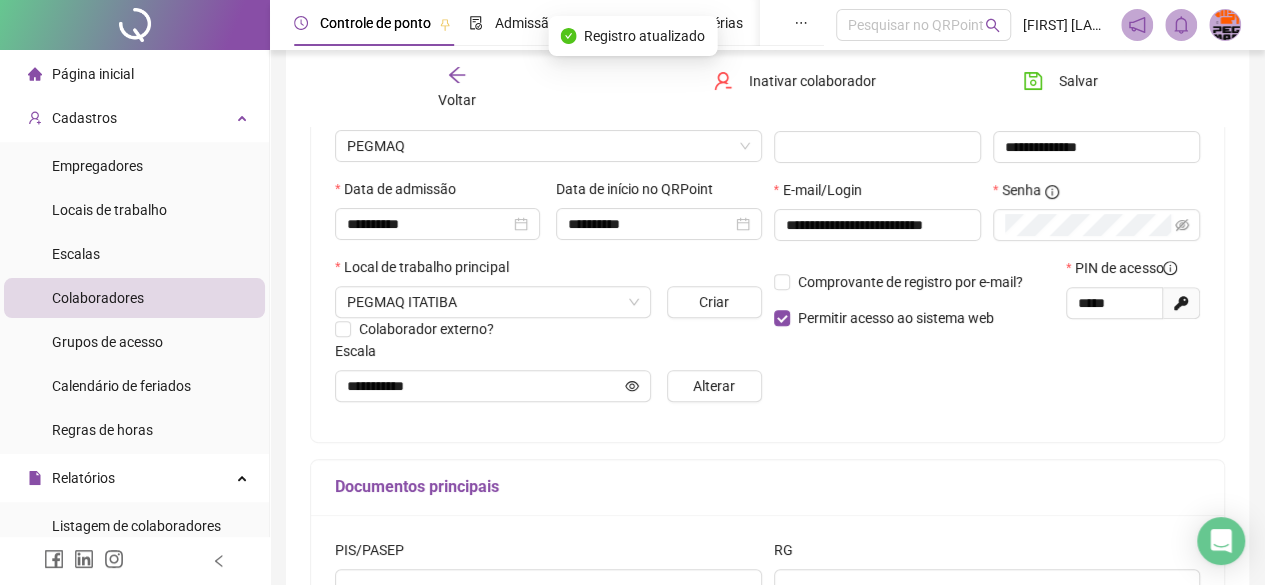 click on "Voltar Inativar colaborador Salvar" at bounding box center (767, 88) 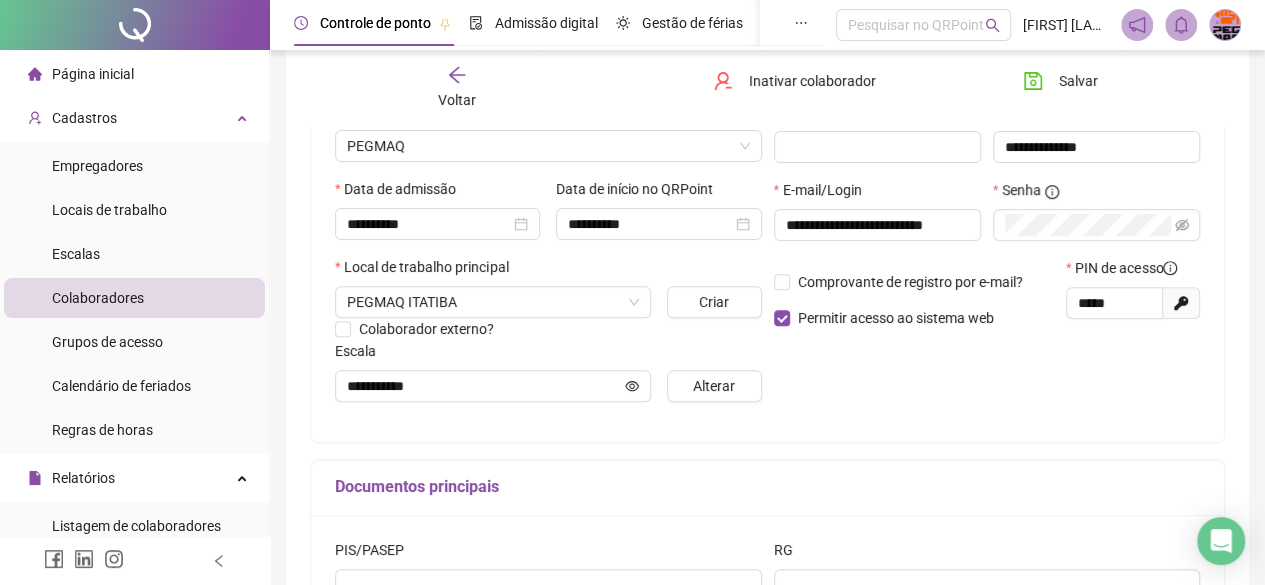 click 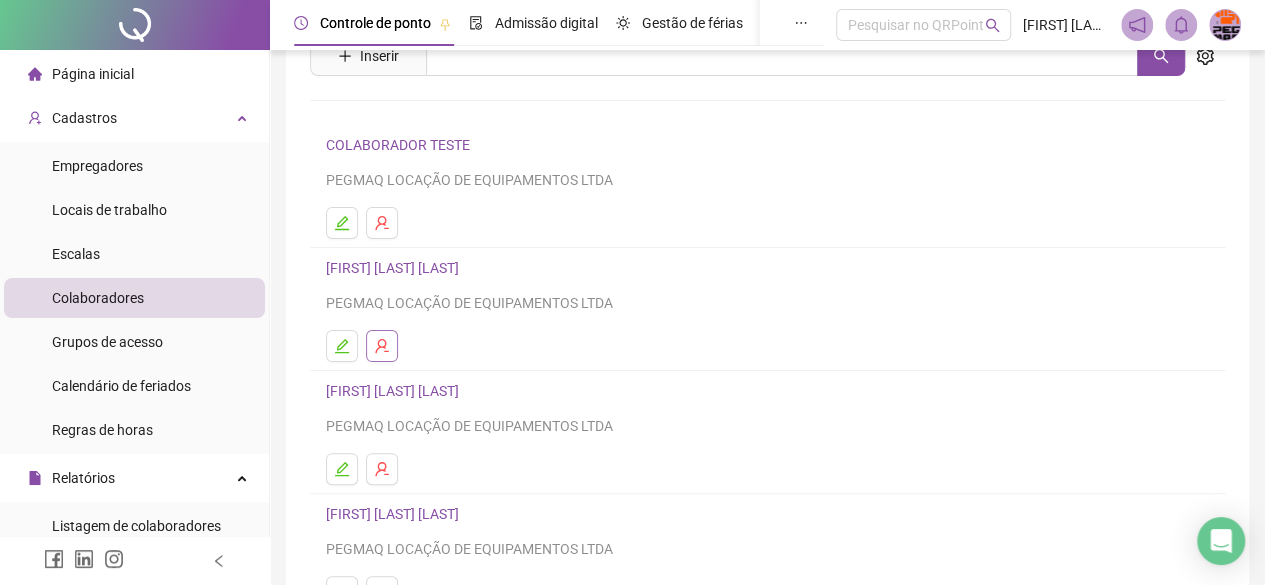scroll, scrollTop: 200, scrollLeft: 0, axis: vertical 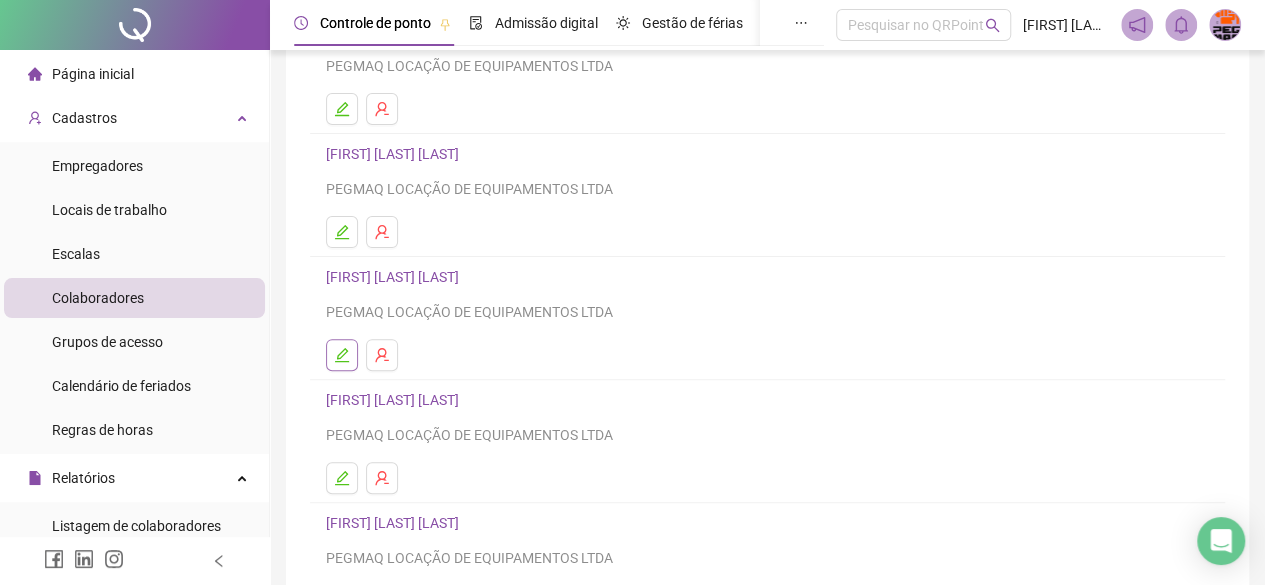 click 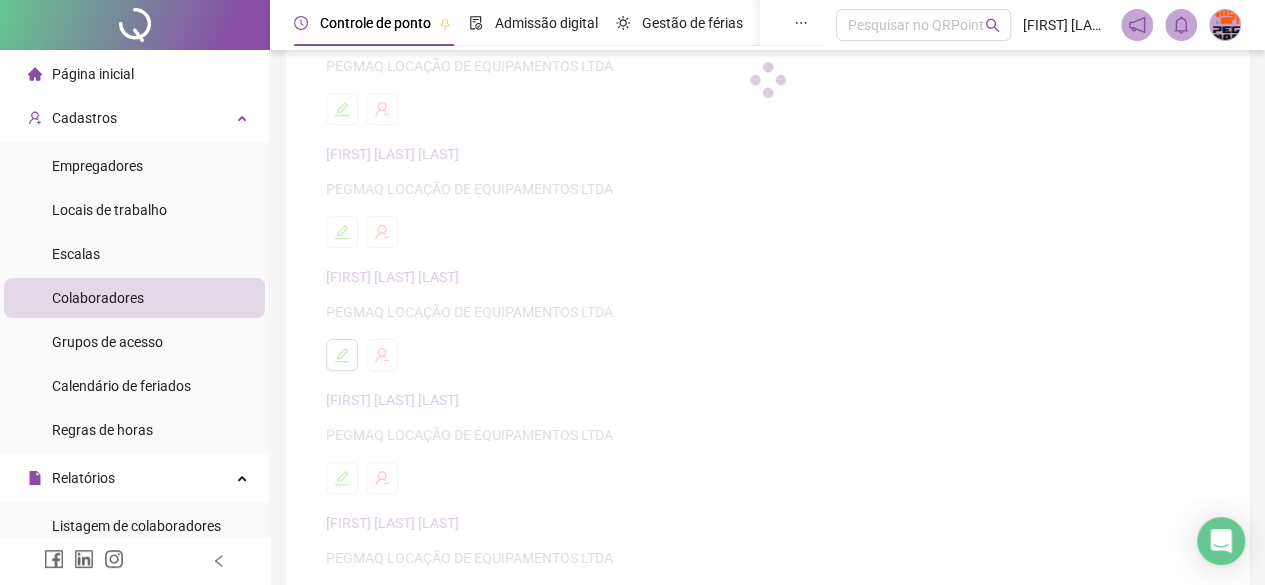 scroll, scrollTop: 210, scrollLeft: 0, axis: vertical 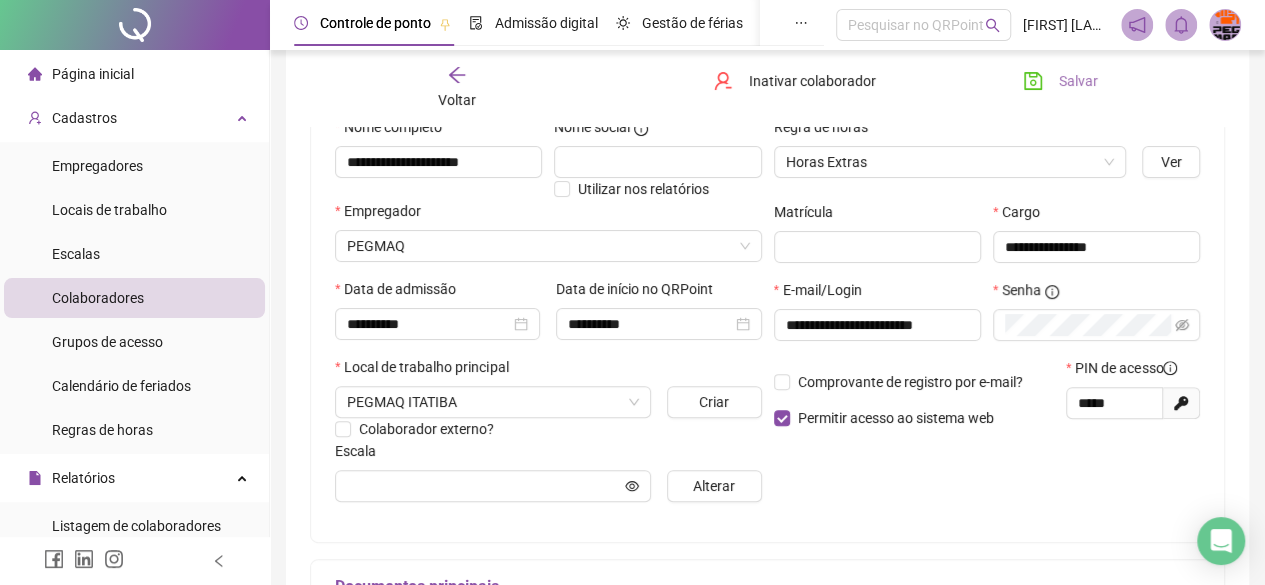 type on "**********" 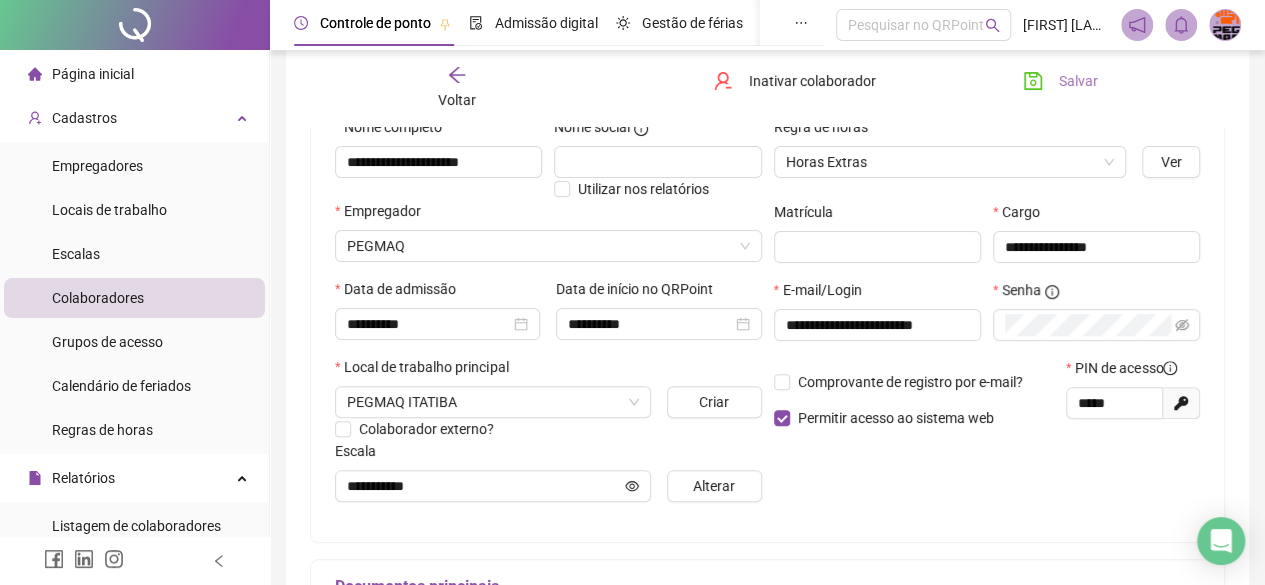 click 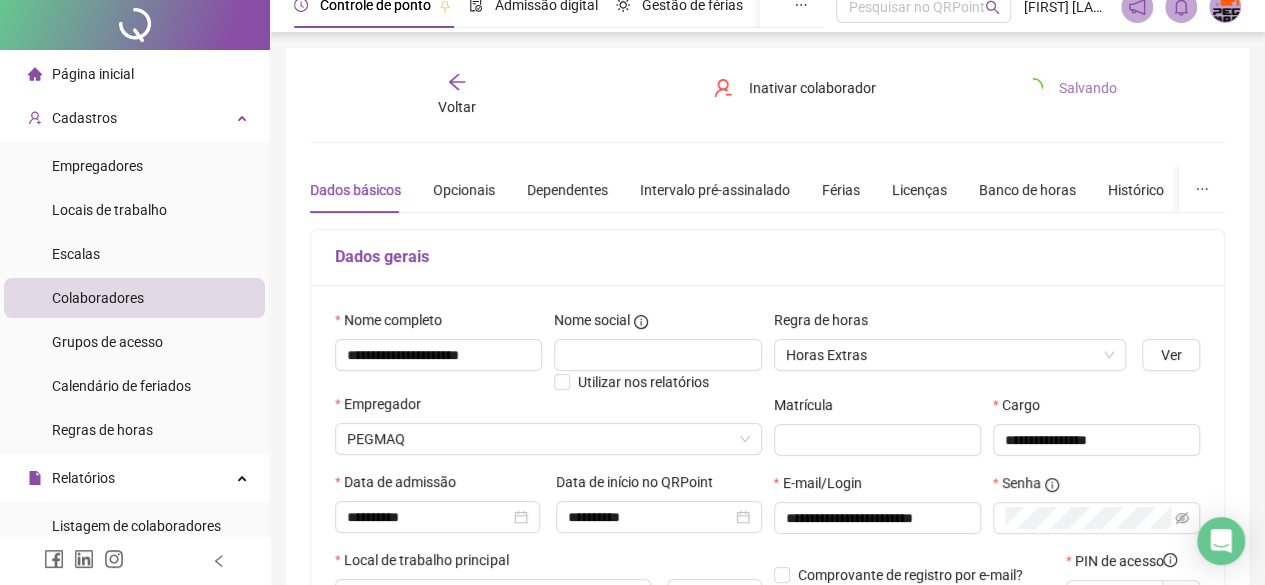scroll, scrollTop: 0, scrollLeft: 0, axis: both 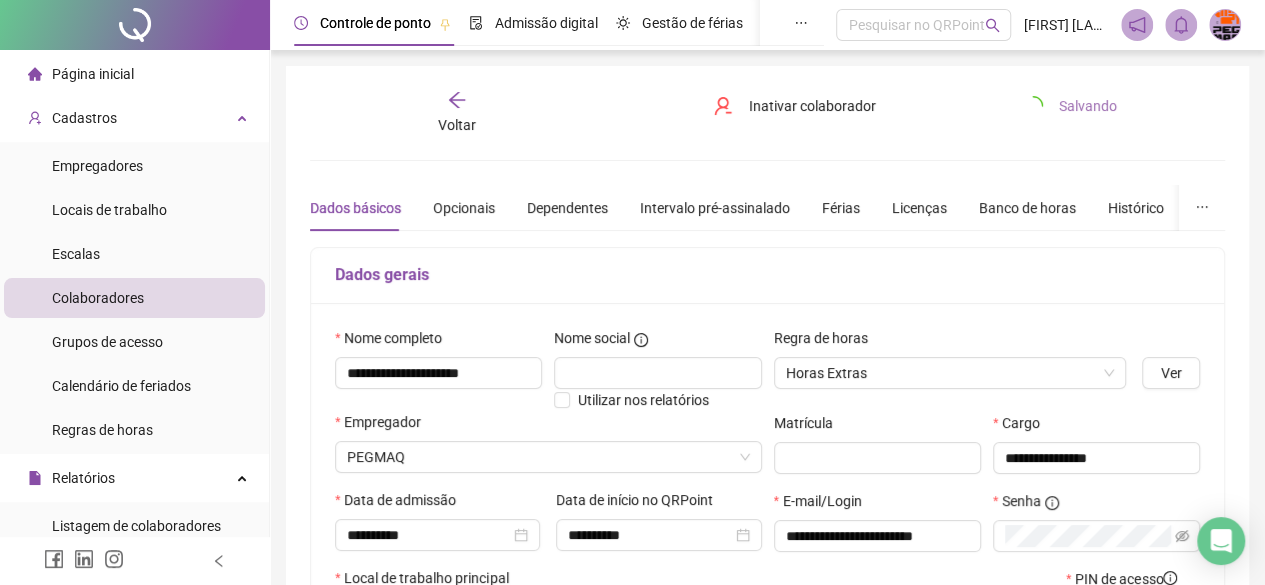 click on "Voltar" at bounding box center (457, 113) 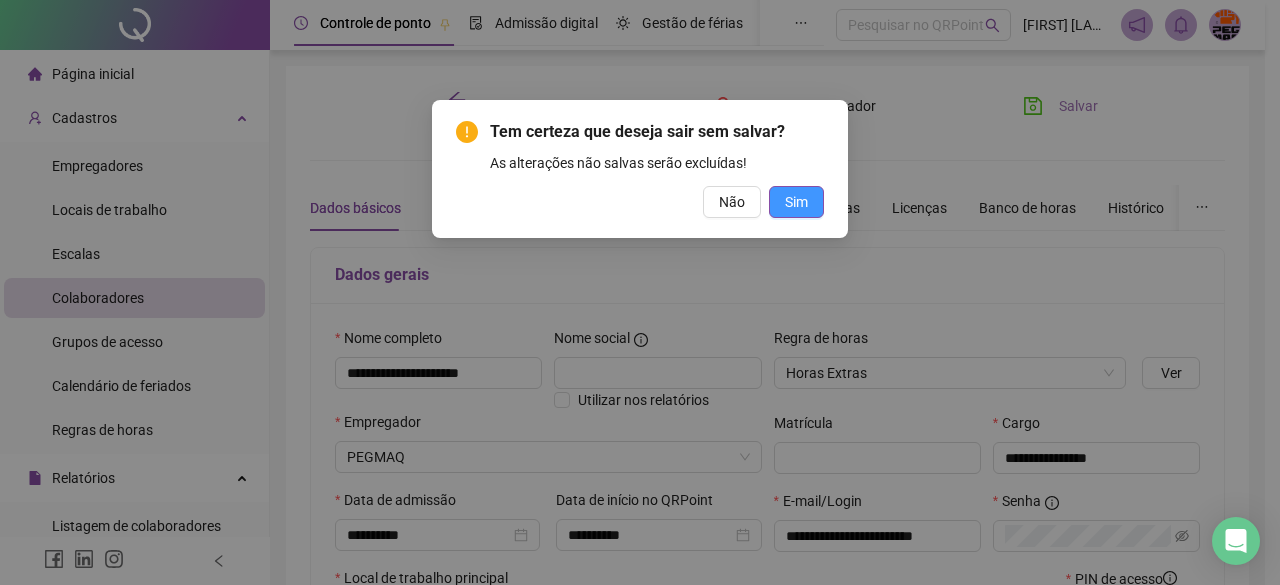 click on "Sim" at bounding box center (796, 202) 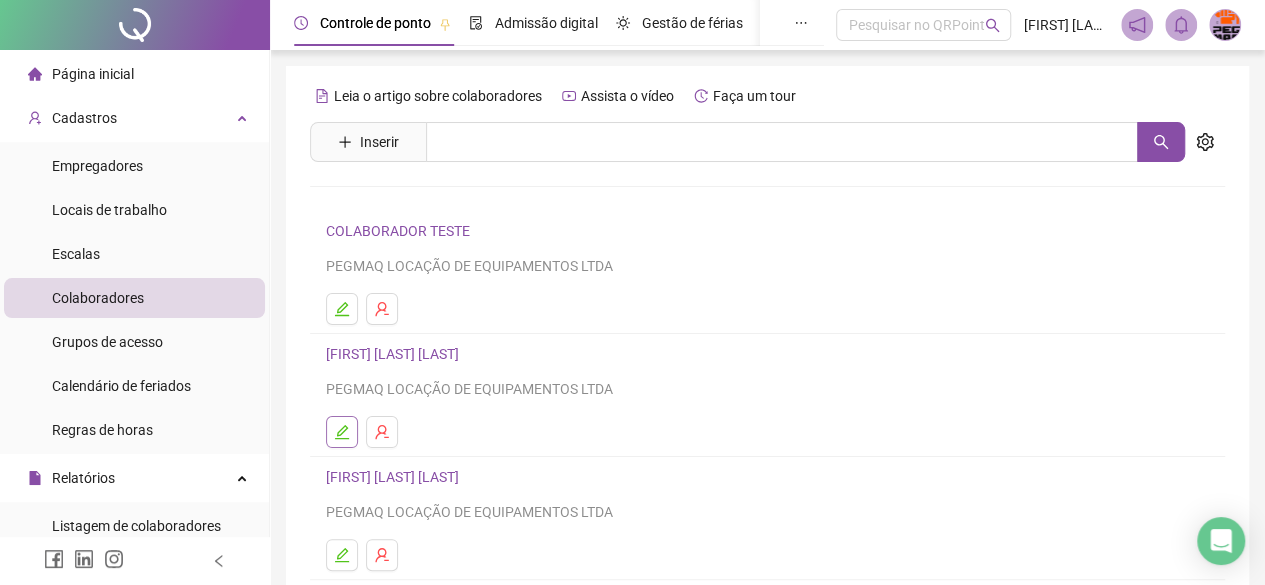 click 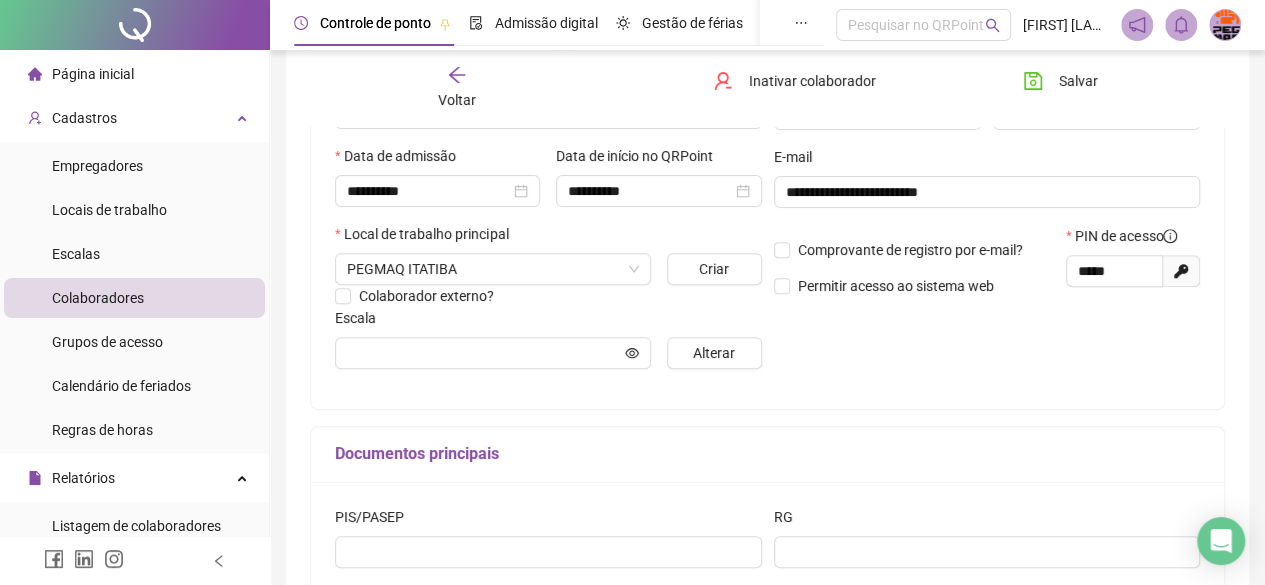 scroll, scrollTop: 400, scrollLeft: 0, axis: vertical 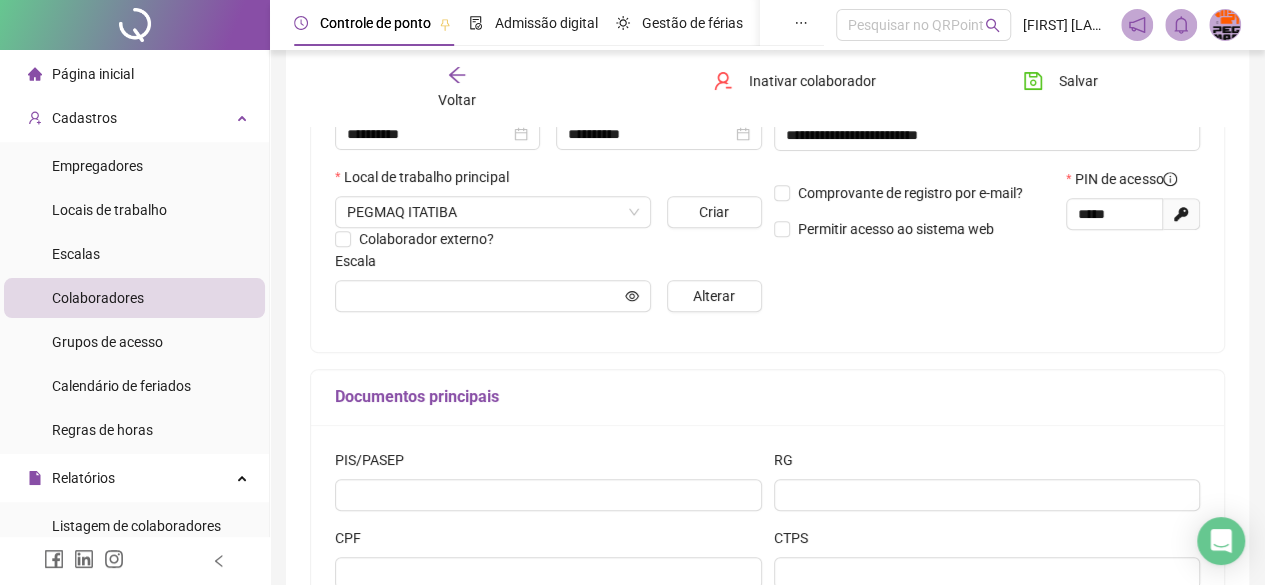 type on "**********" 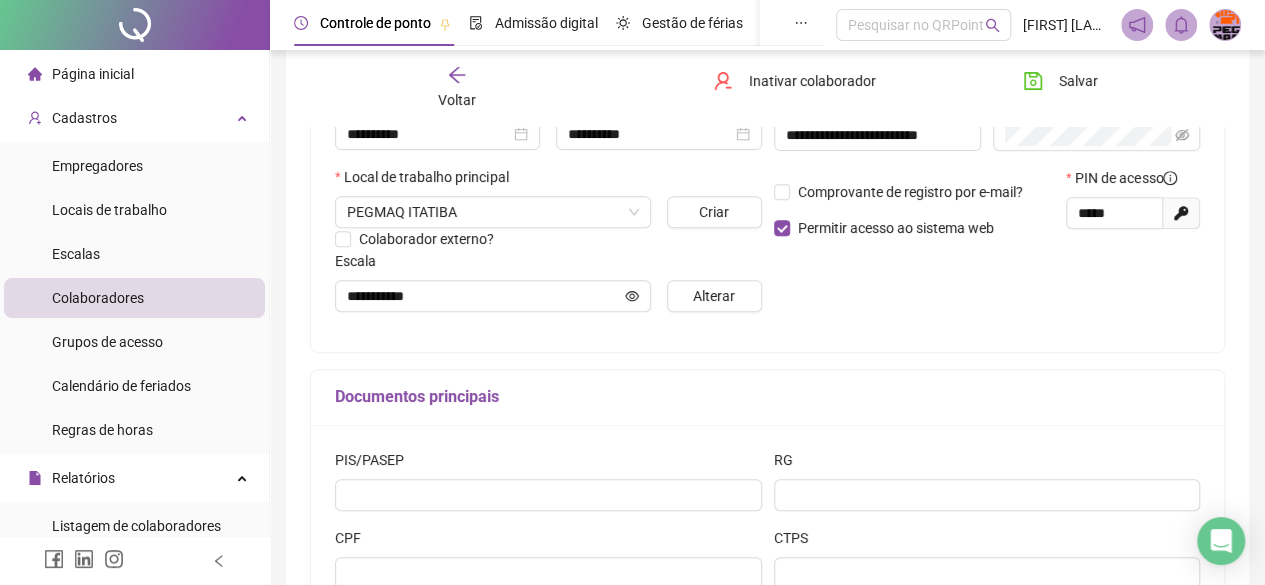 scroll, scrollTop: 0, scrollLeft: 0, axis: both 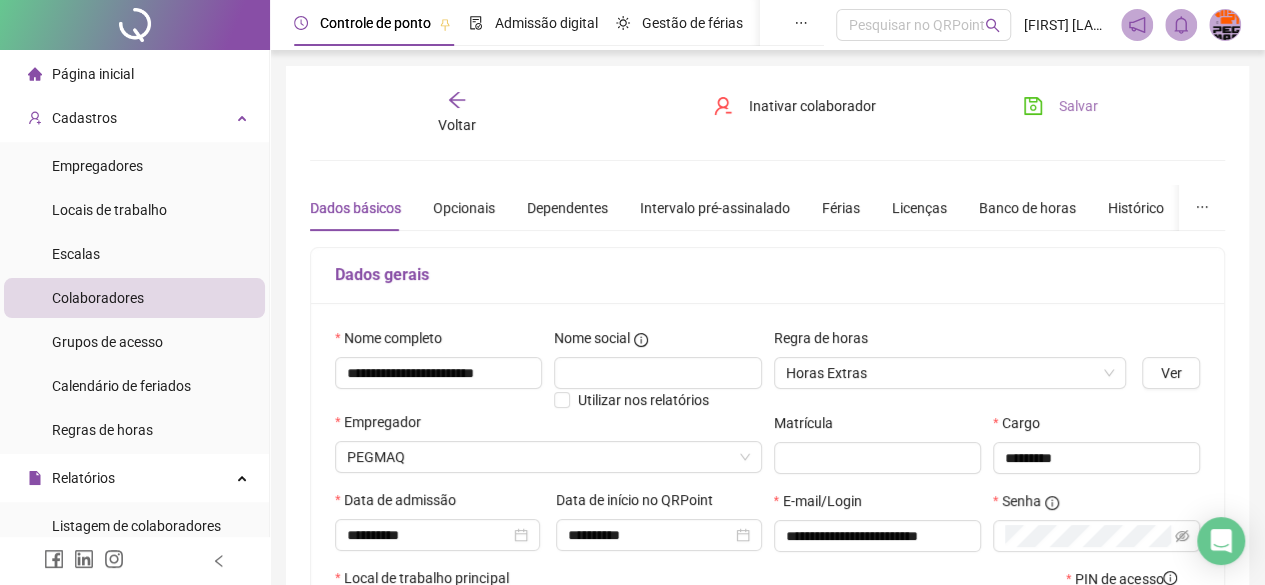 click on "Salvar" at bounding box center [1060, 106] 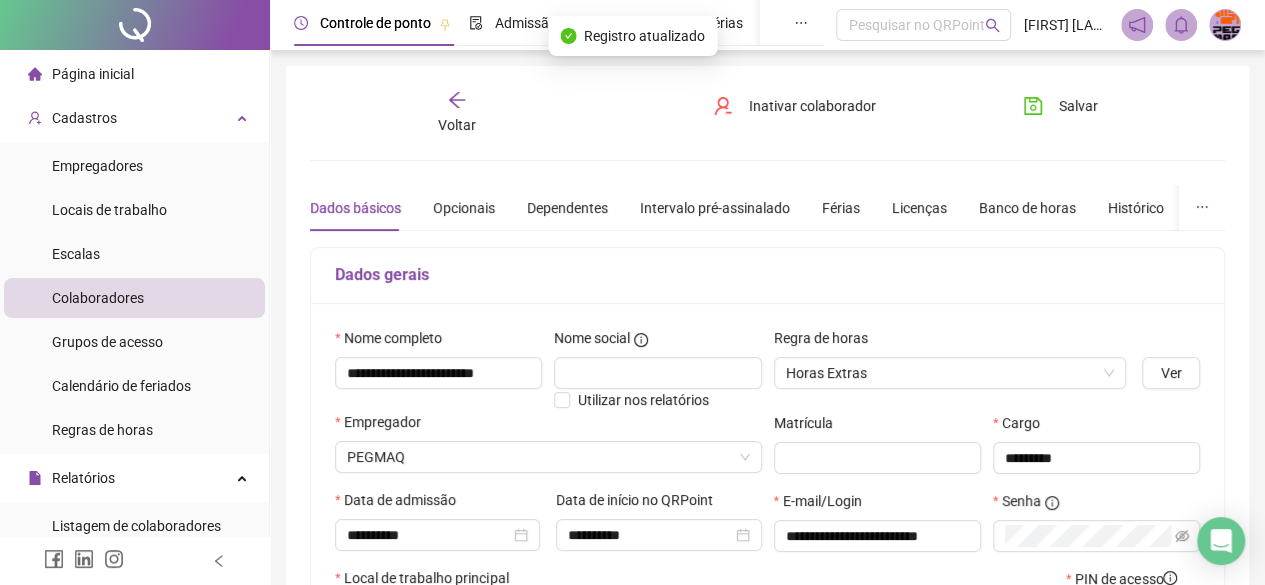 click 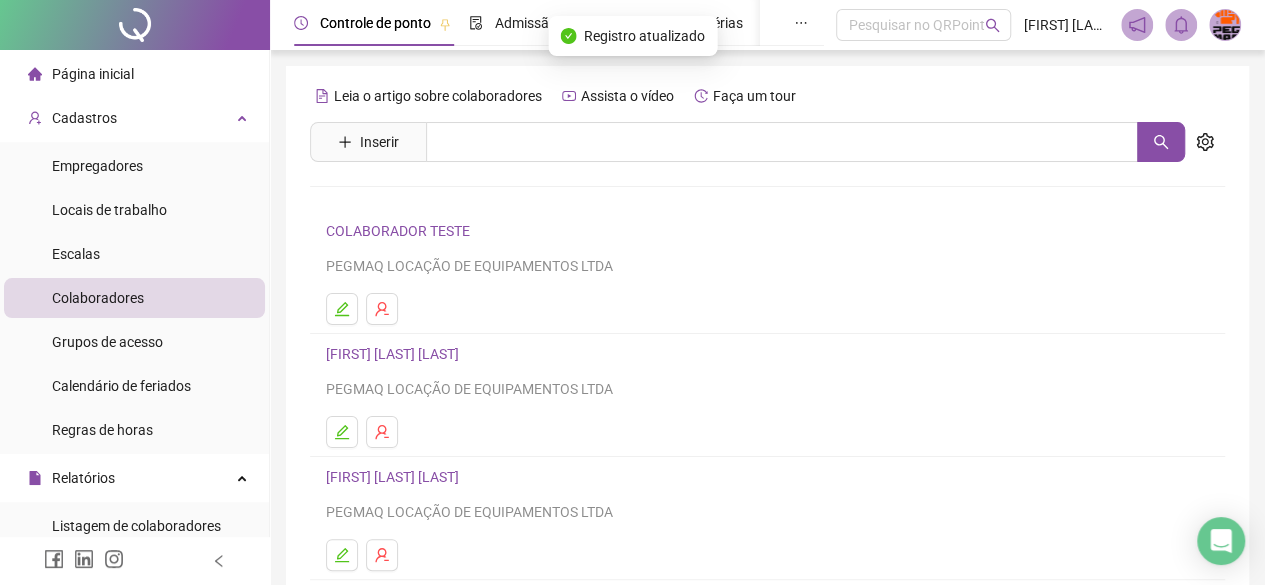 click on "Colaboradores" at bounding box center [98, 298] 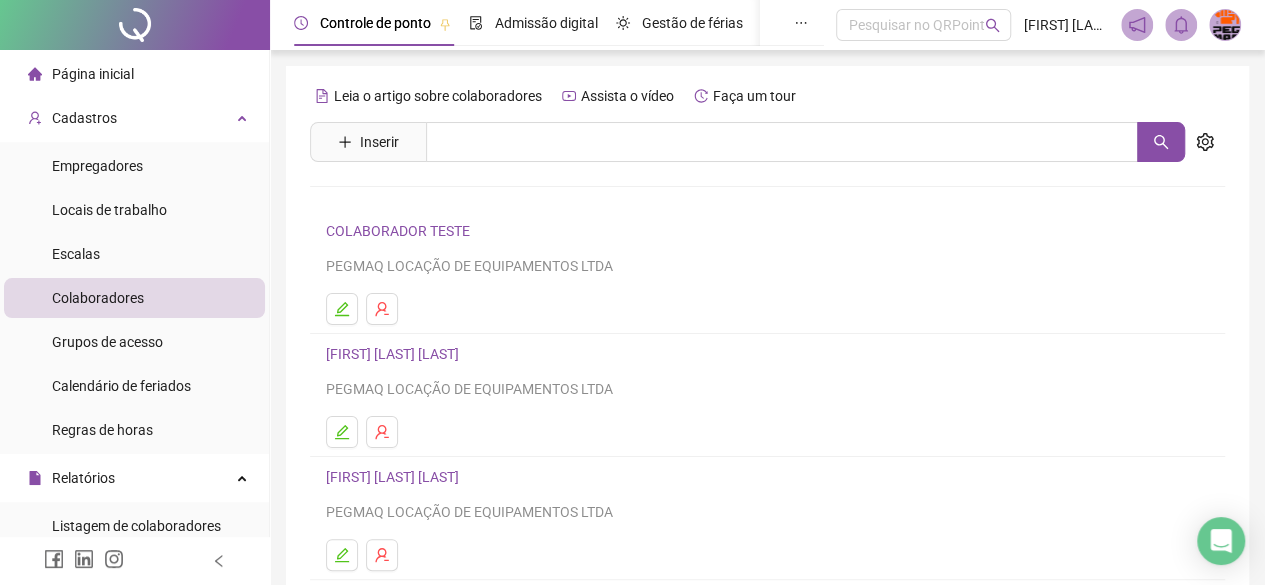 click on "Página inicial" at bounding box center [93, 74] 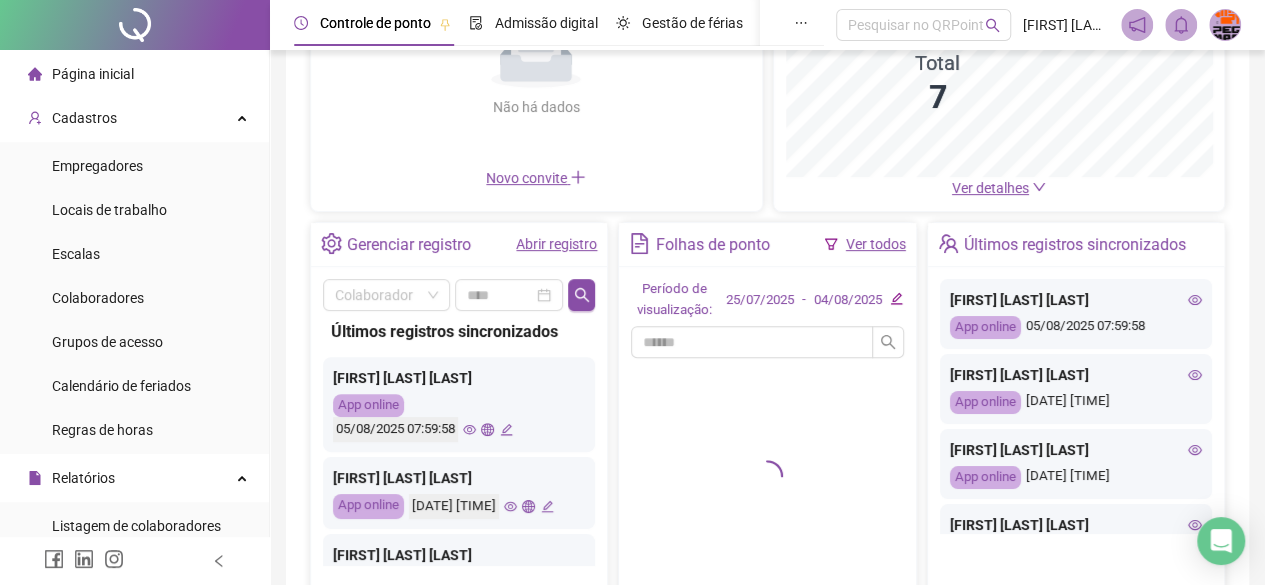 scroll, scrollTop: 394, scrollLeft: 0, axis: vertical 